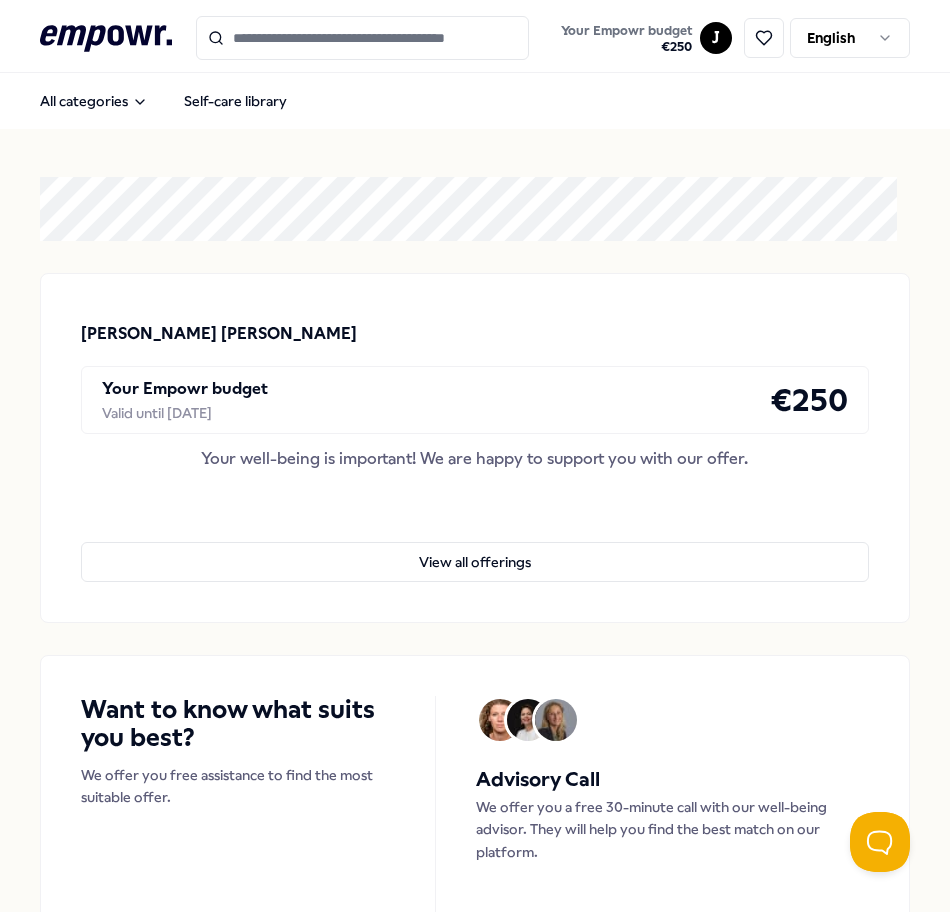 scroll, scrollTop: 0, scrollLeft: 0, axis: both 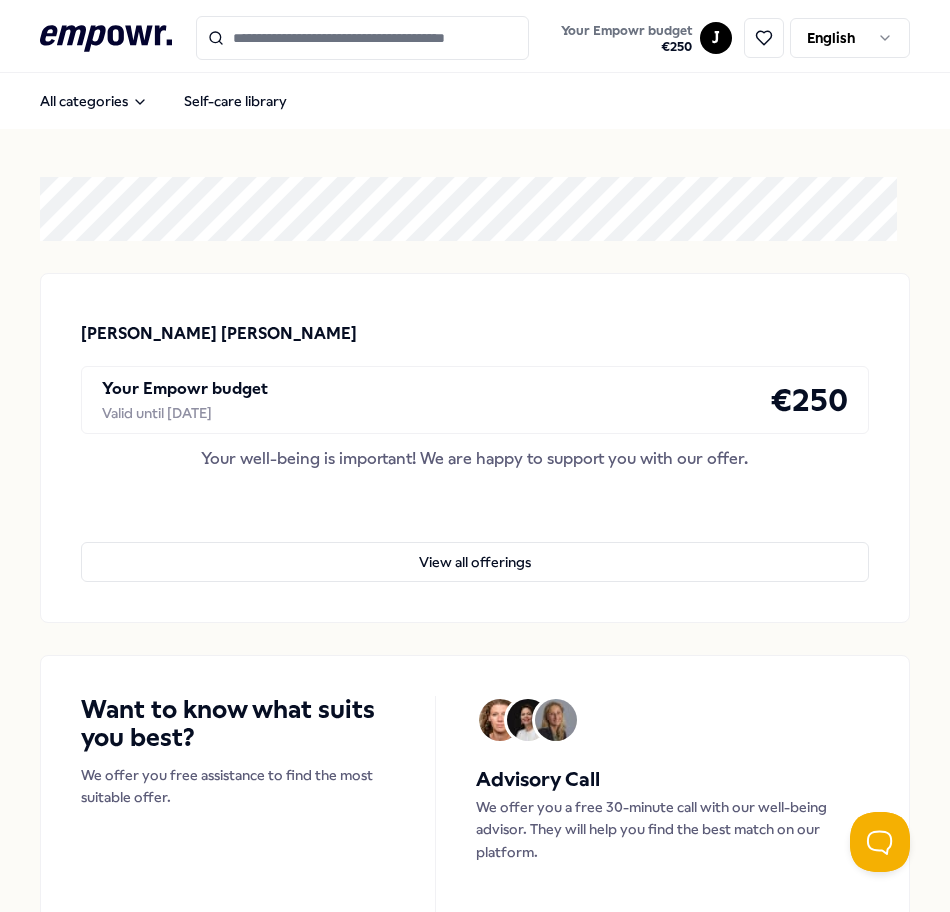 drag, startPoint x: 921, startPoint y: 0, endPoint x: 351, endPoint y: 116, distance: 581.6838 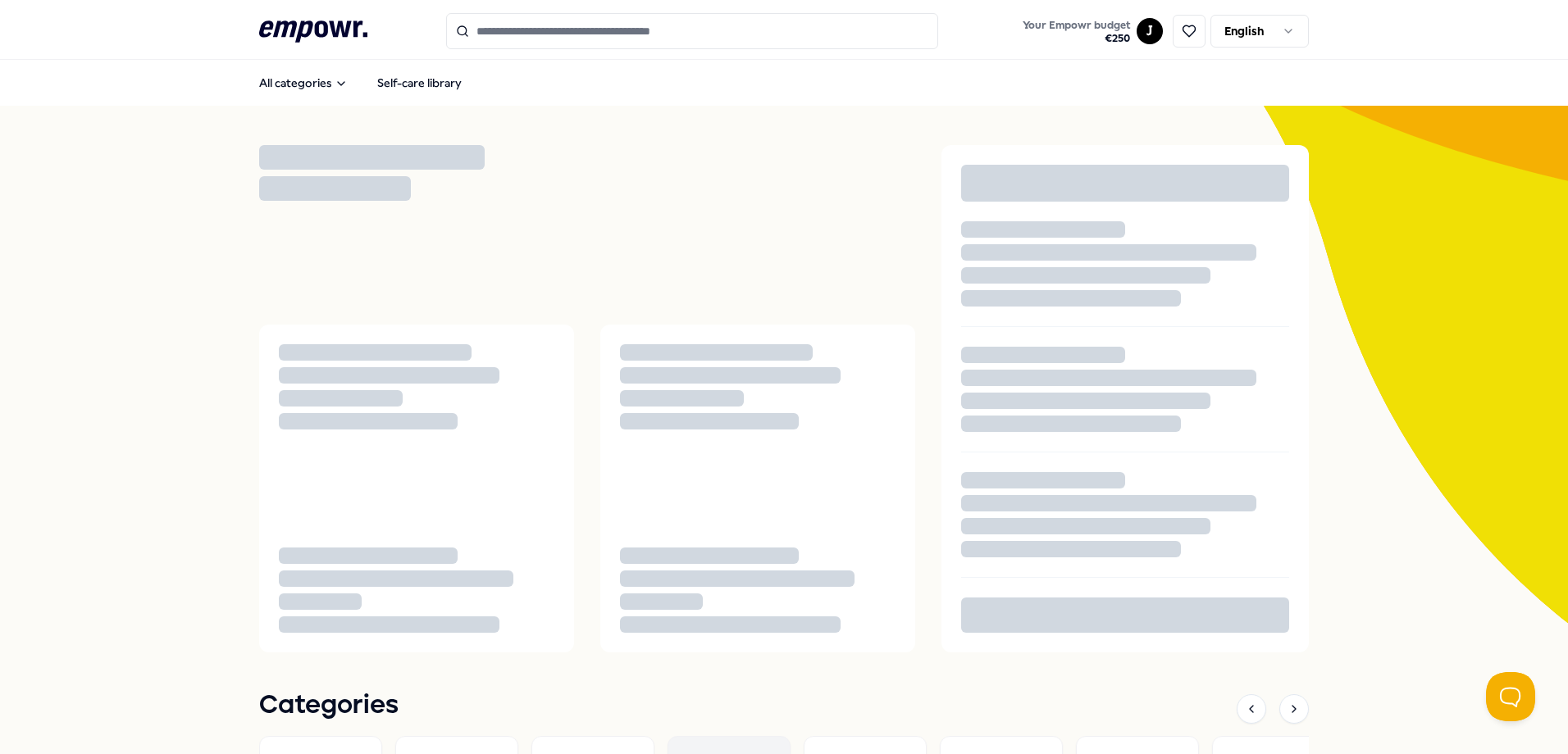 scroll, scrollTop: 0, scrollLeft: 0, axis: both 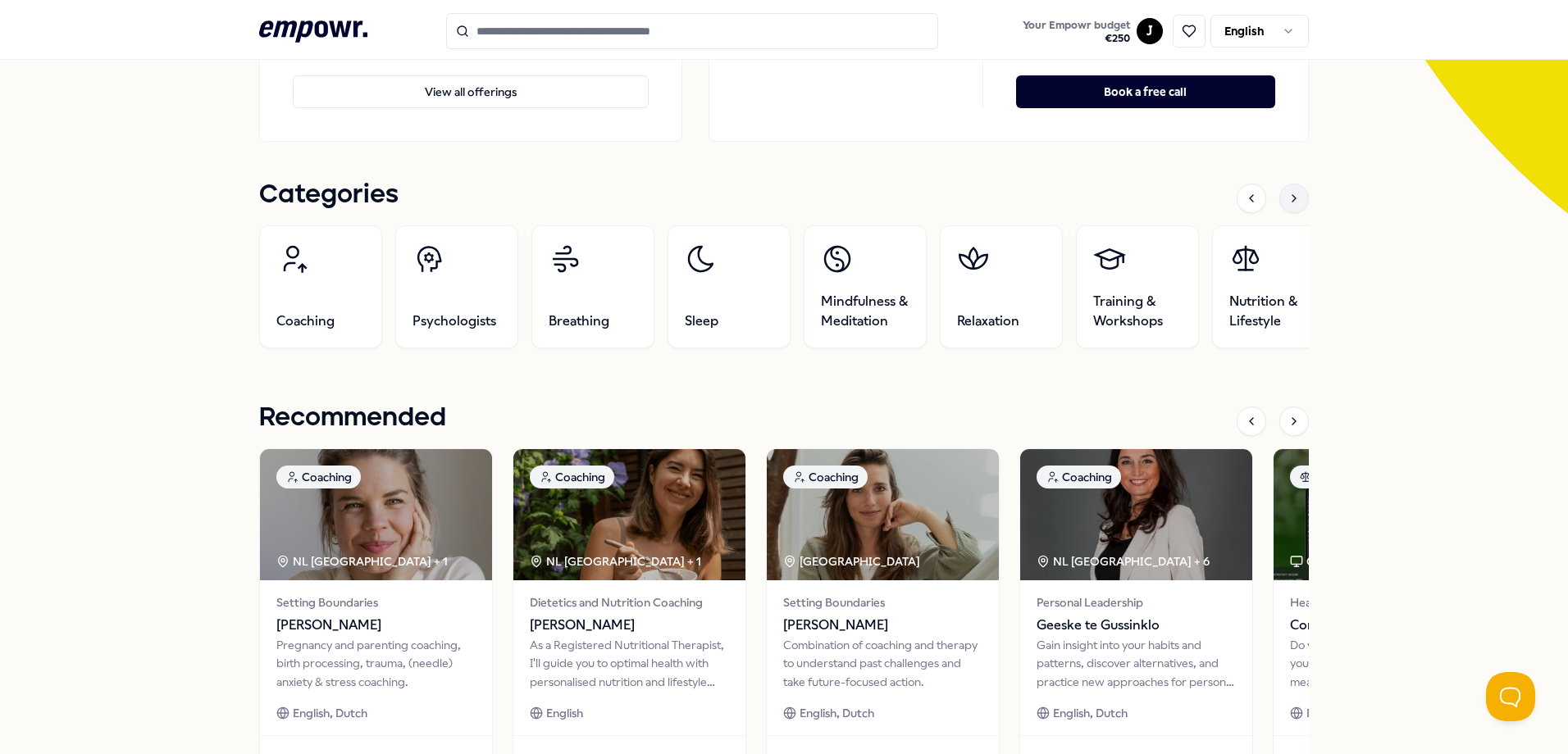 click 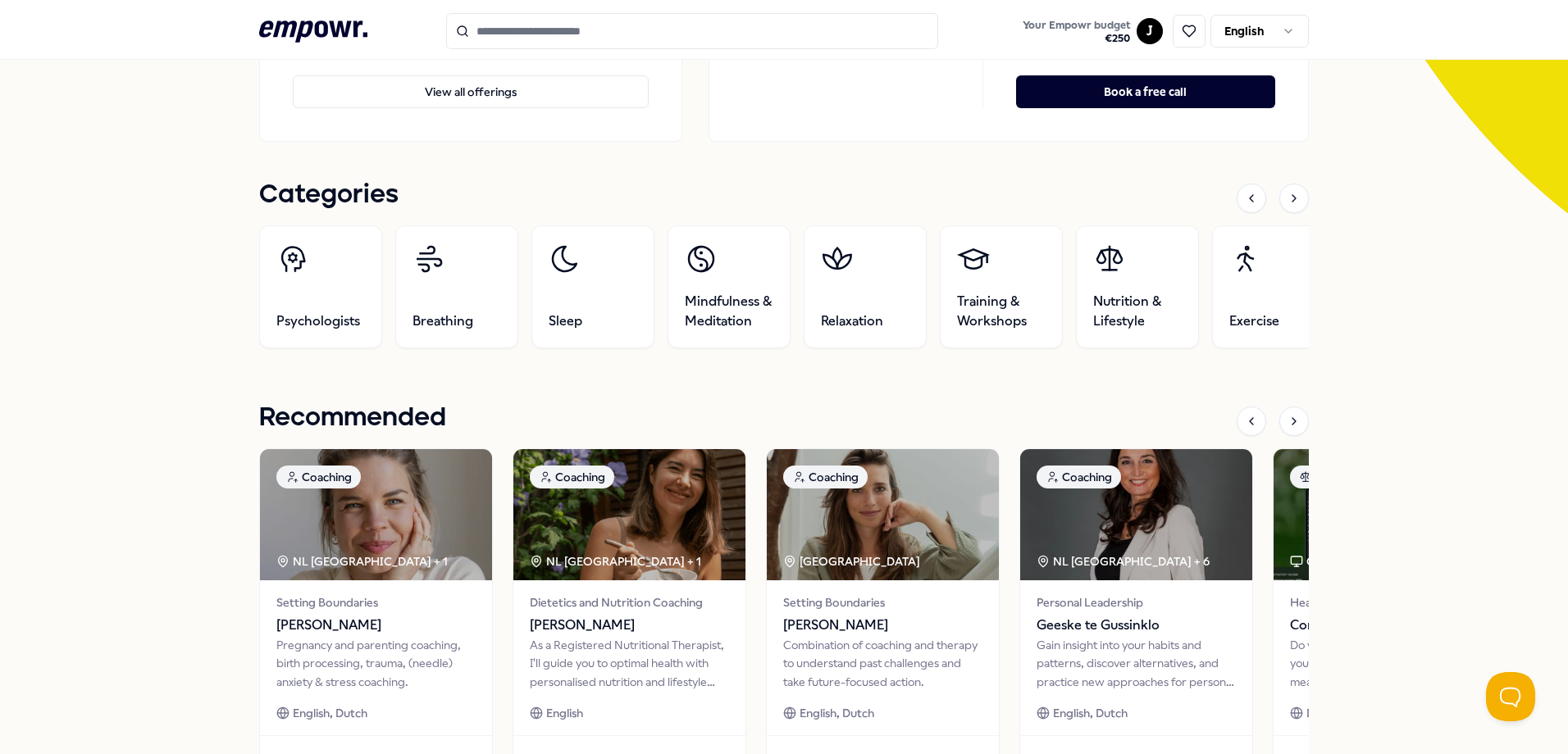 click on "Categories" at bounding box center (784, 198) 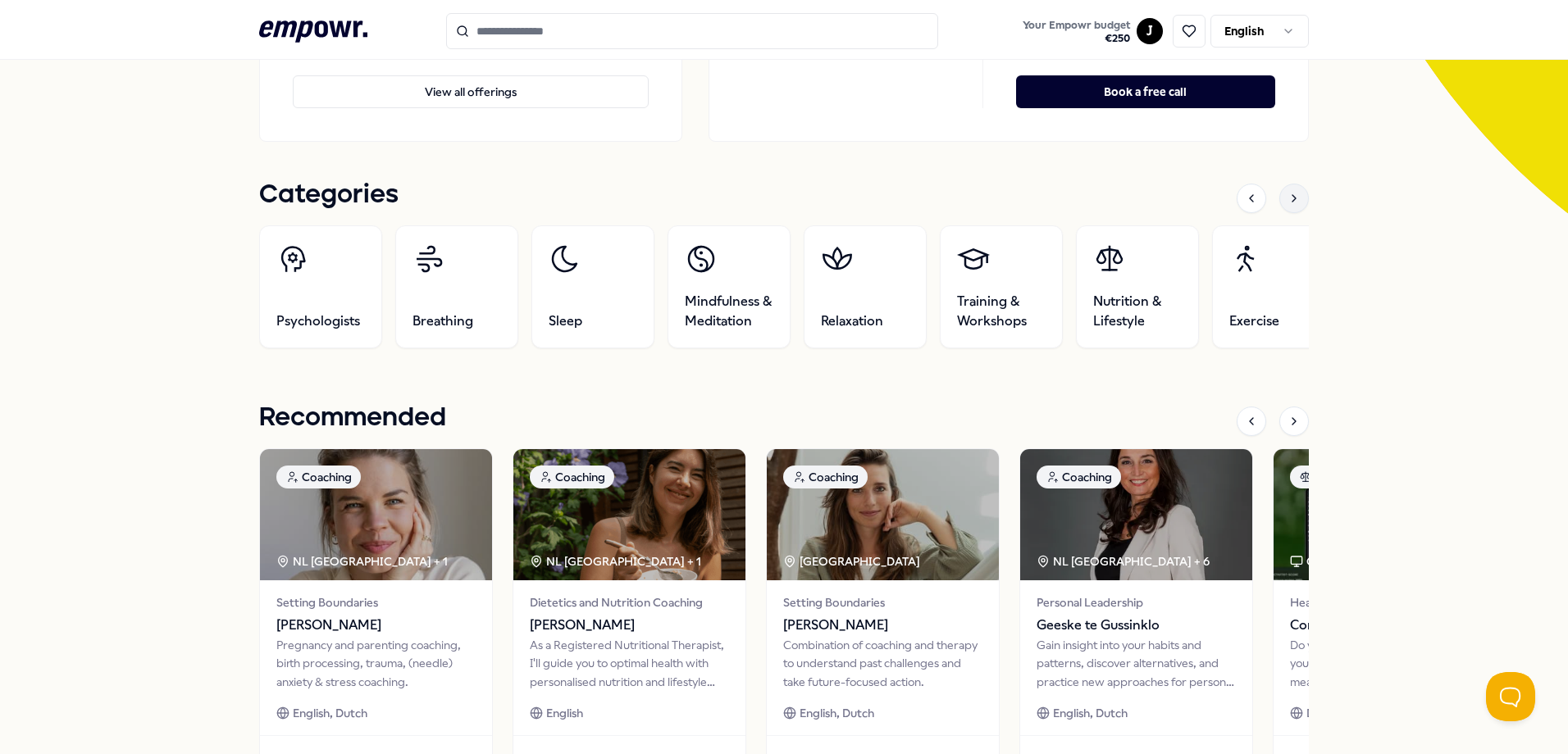 click at bounding box center (1294, 198) 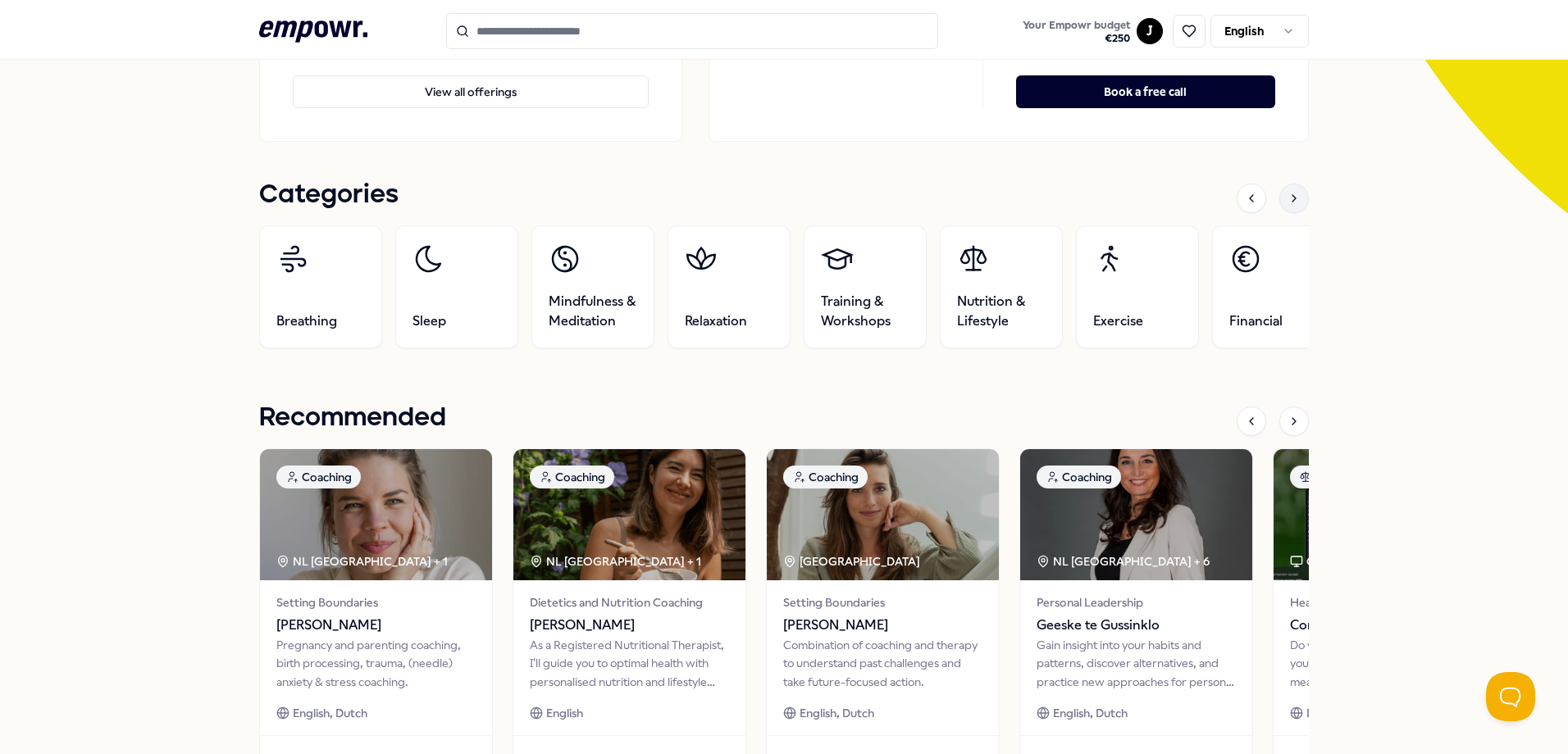 click at bounding box center [1294, 198] 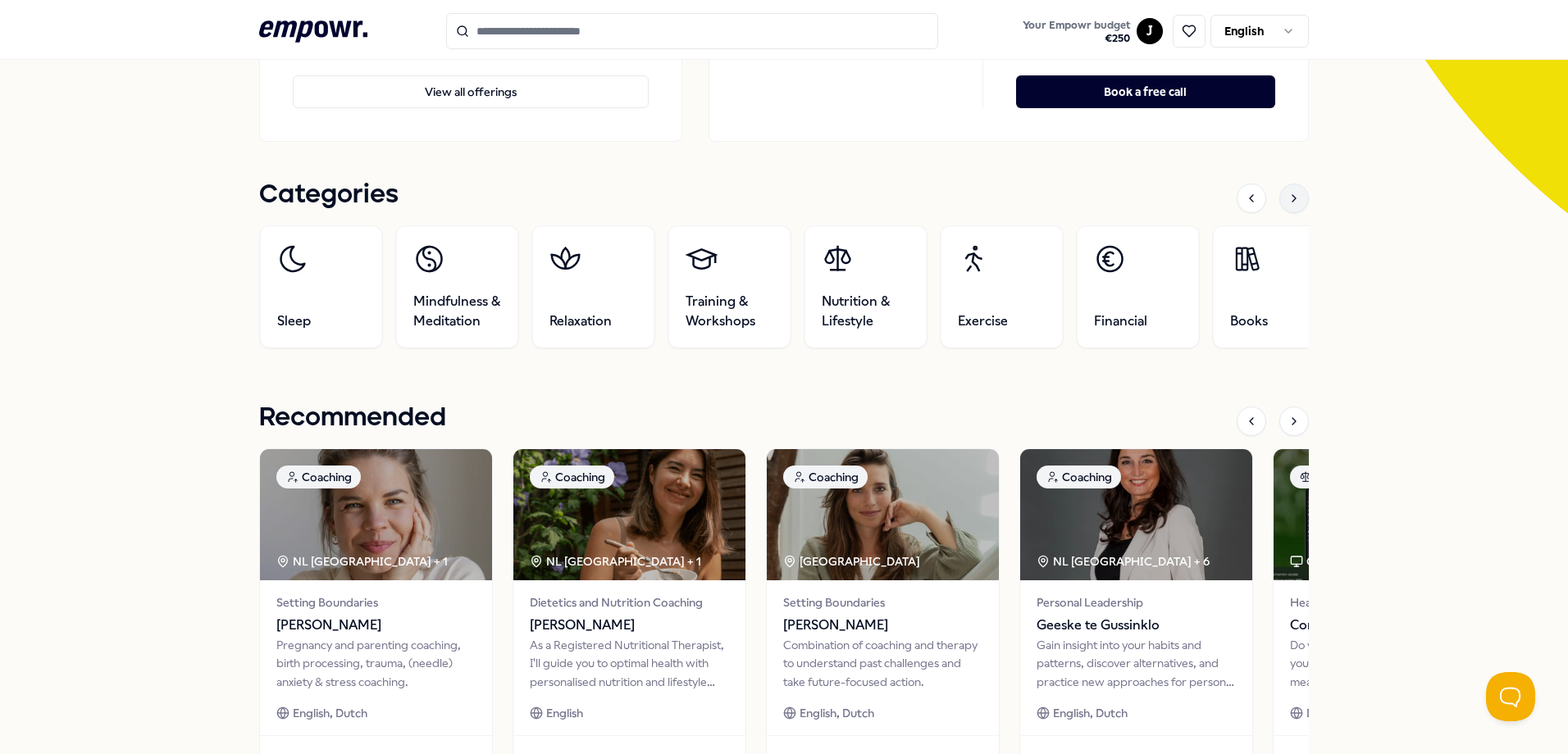 click at bounding box center [1294, 198] 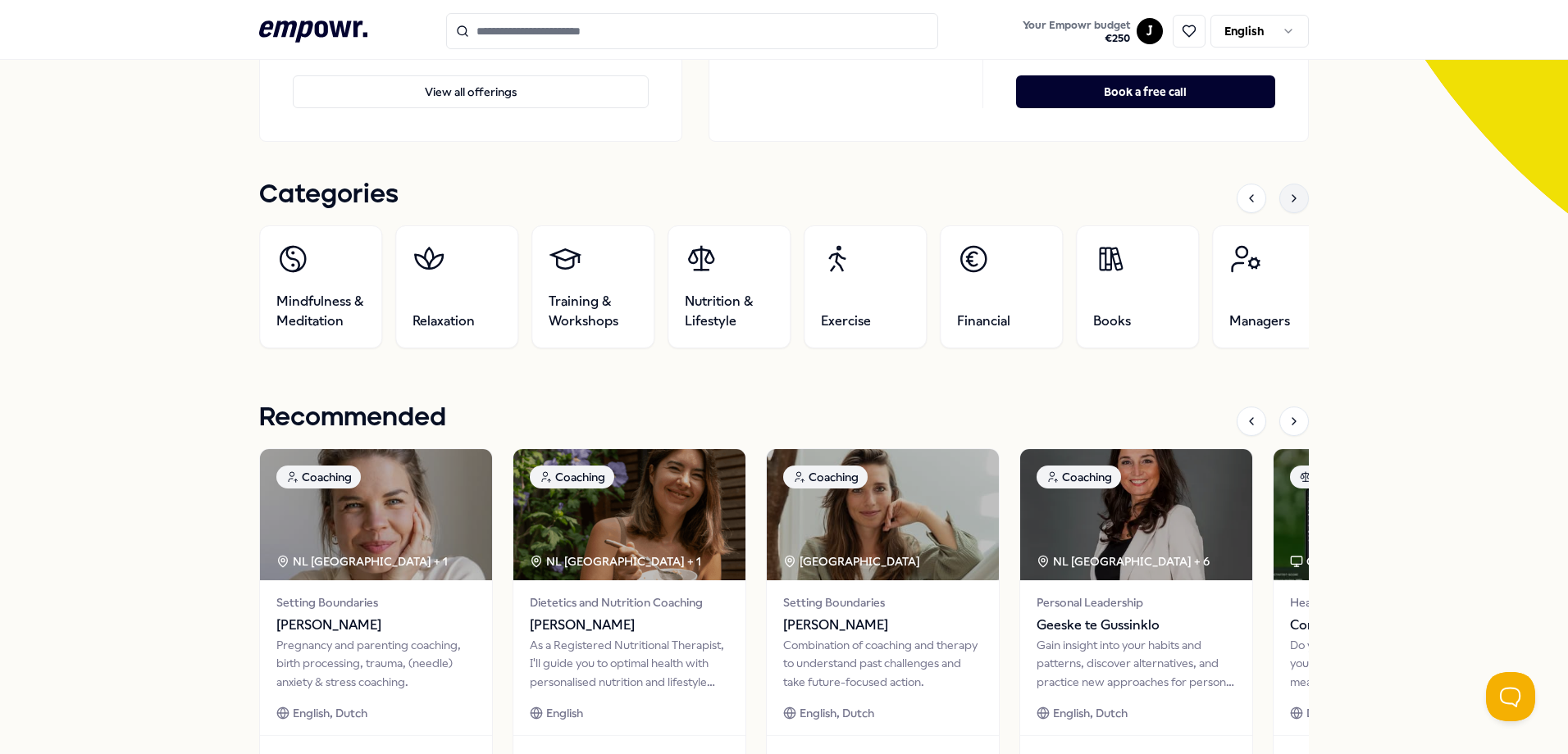 click at bounding box center (1294, 198) 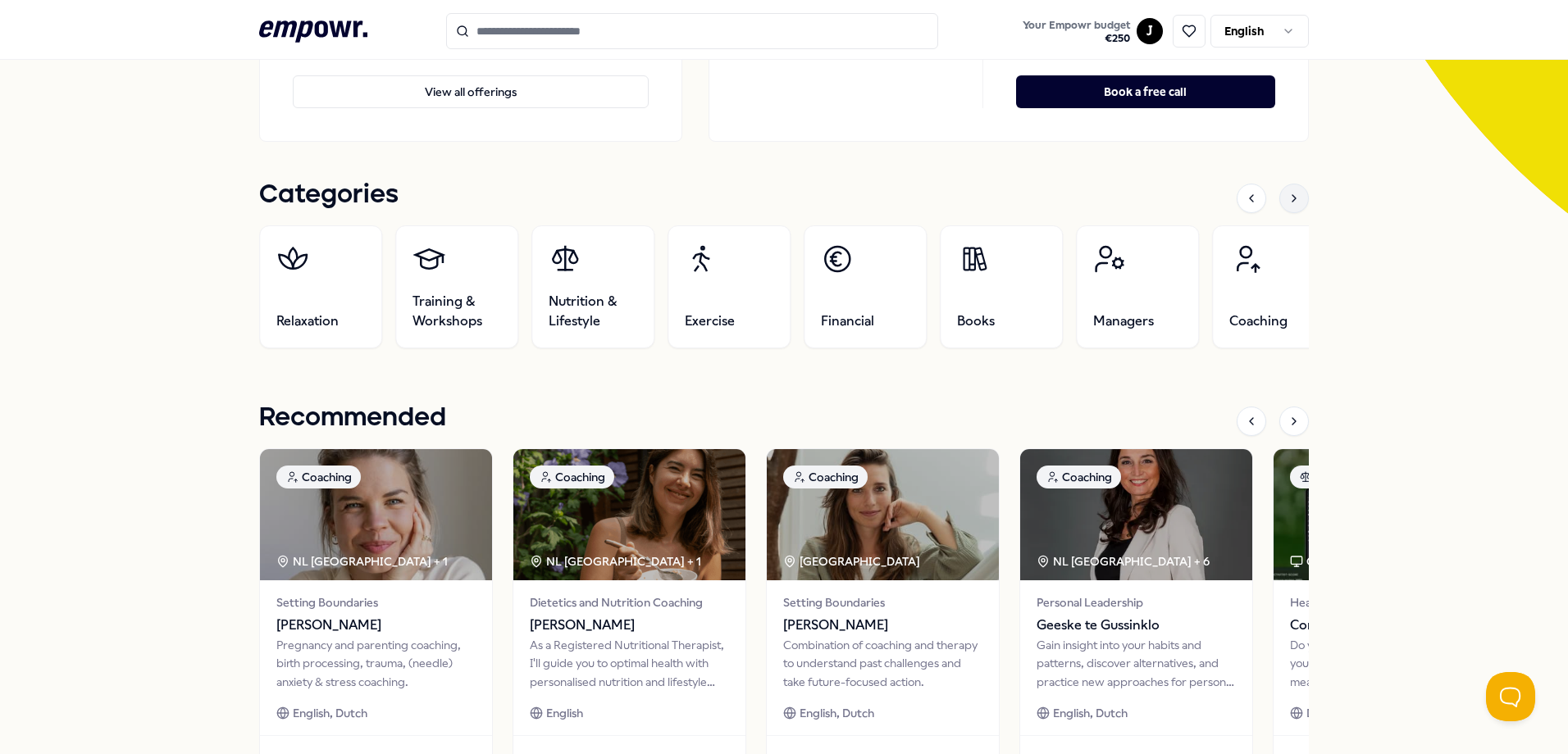 click 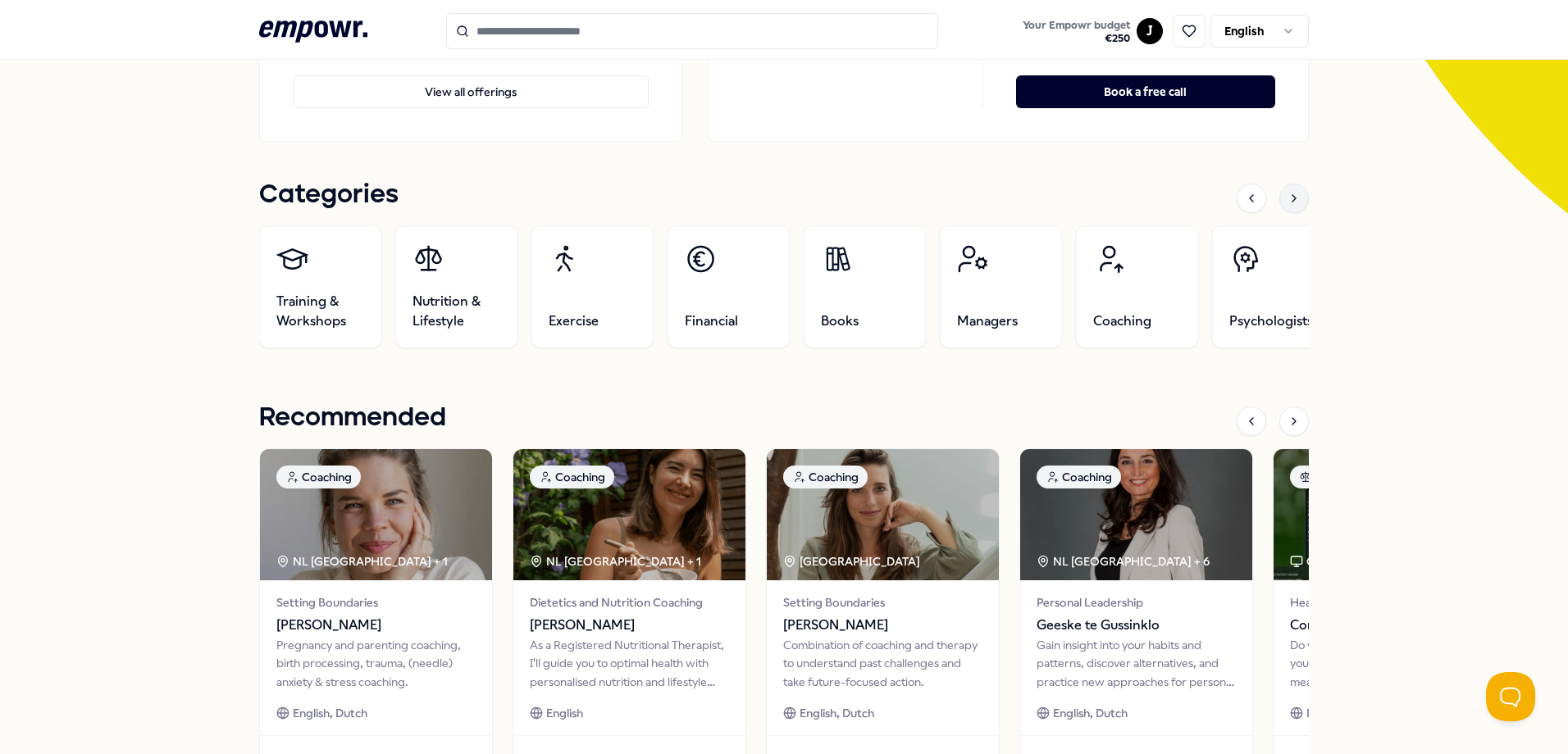click 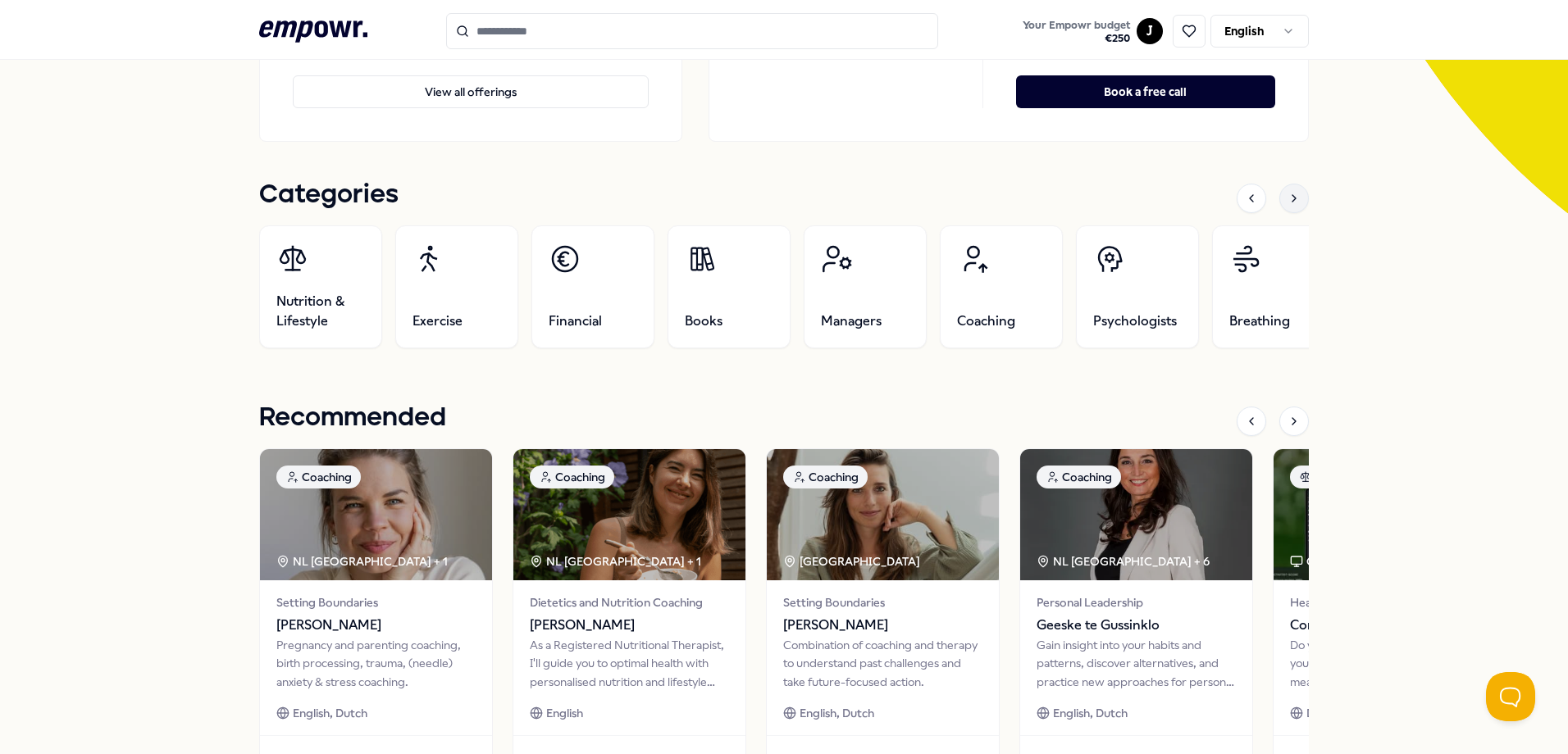 click 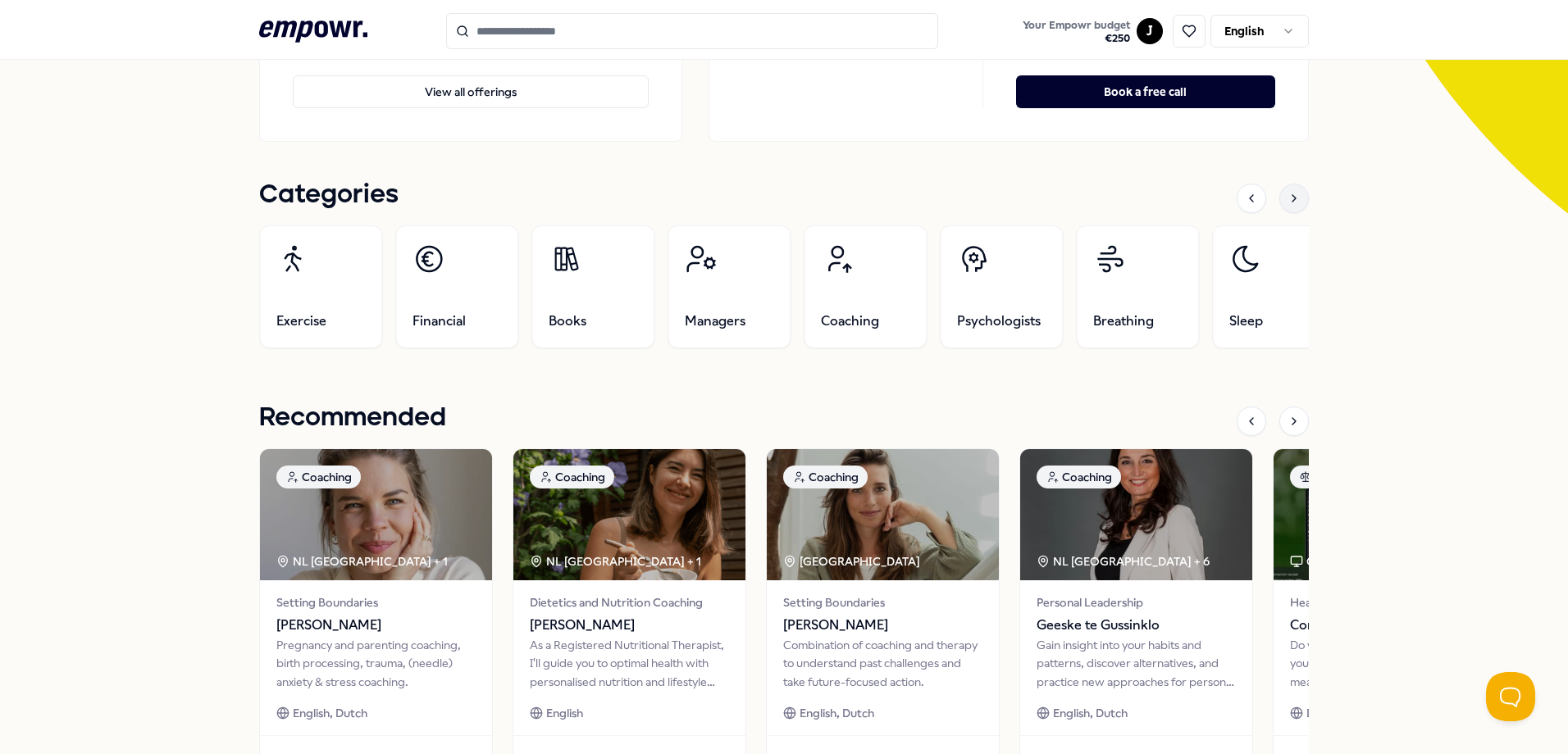 click 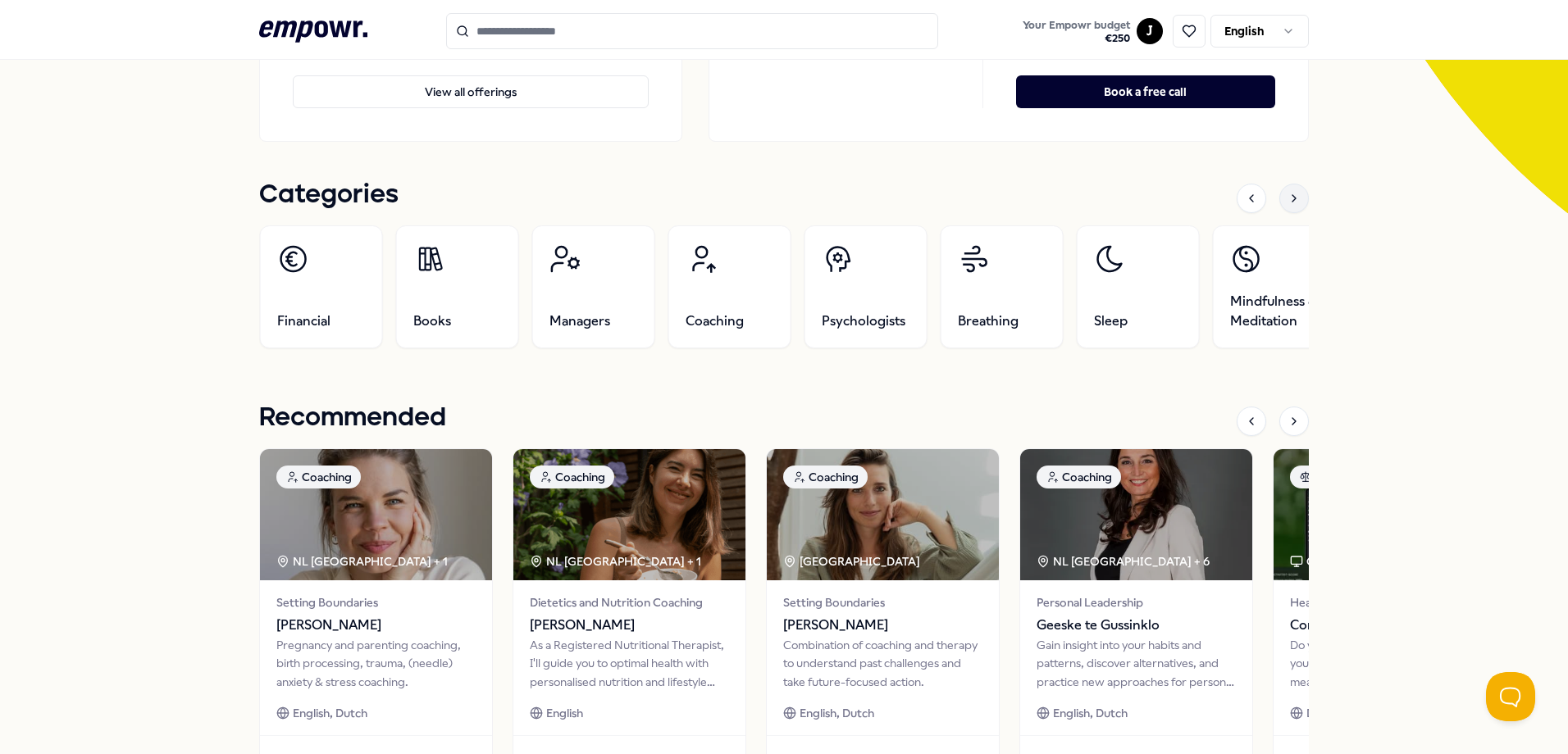 click 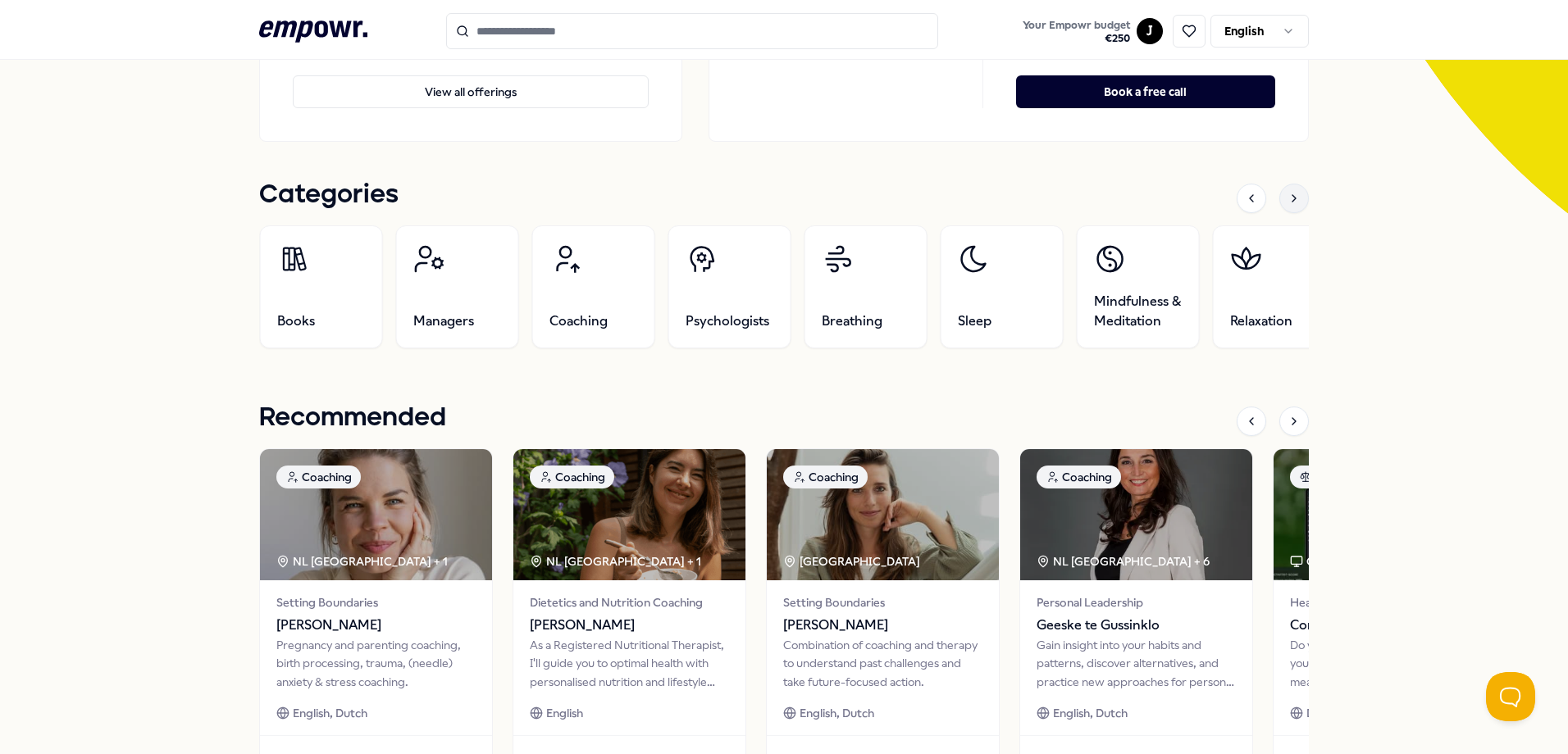 click 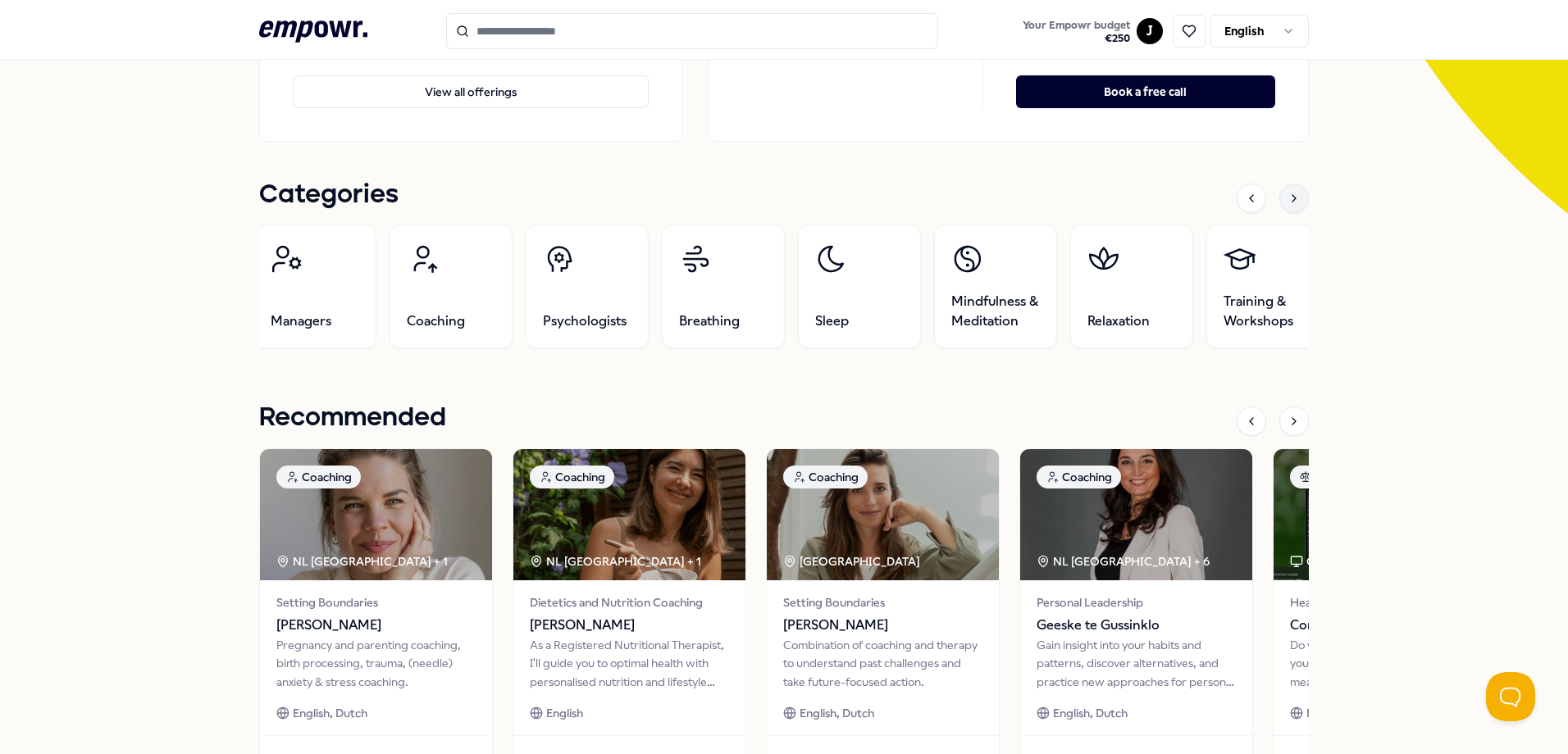 click 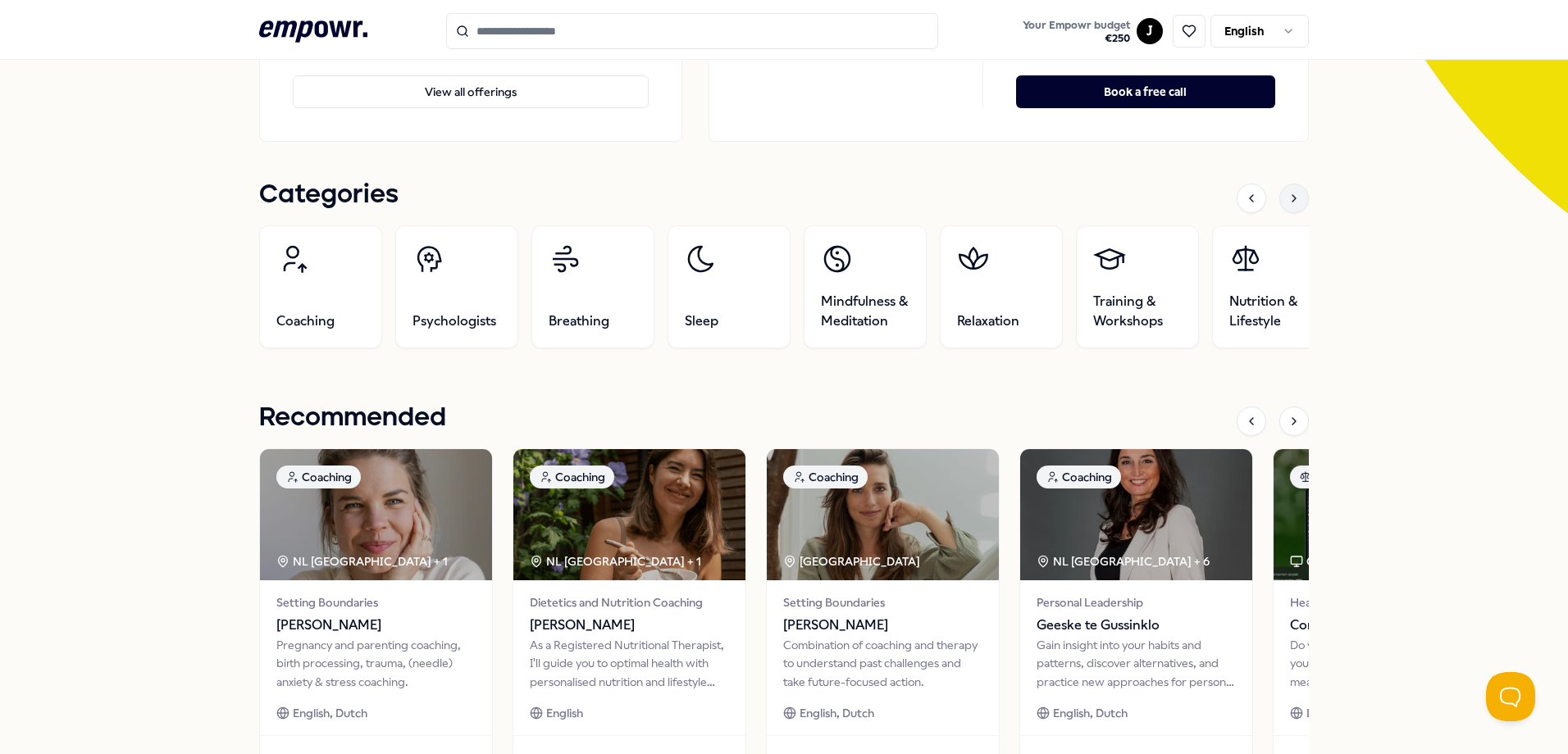 click 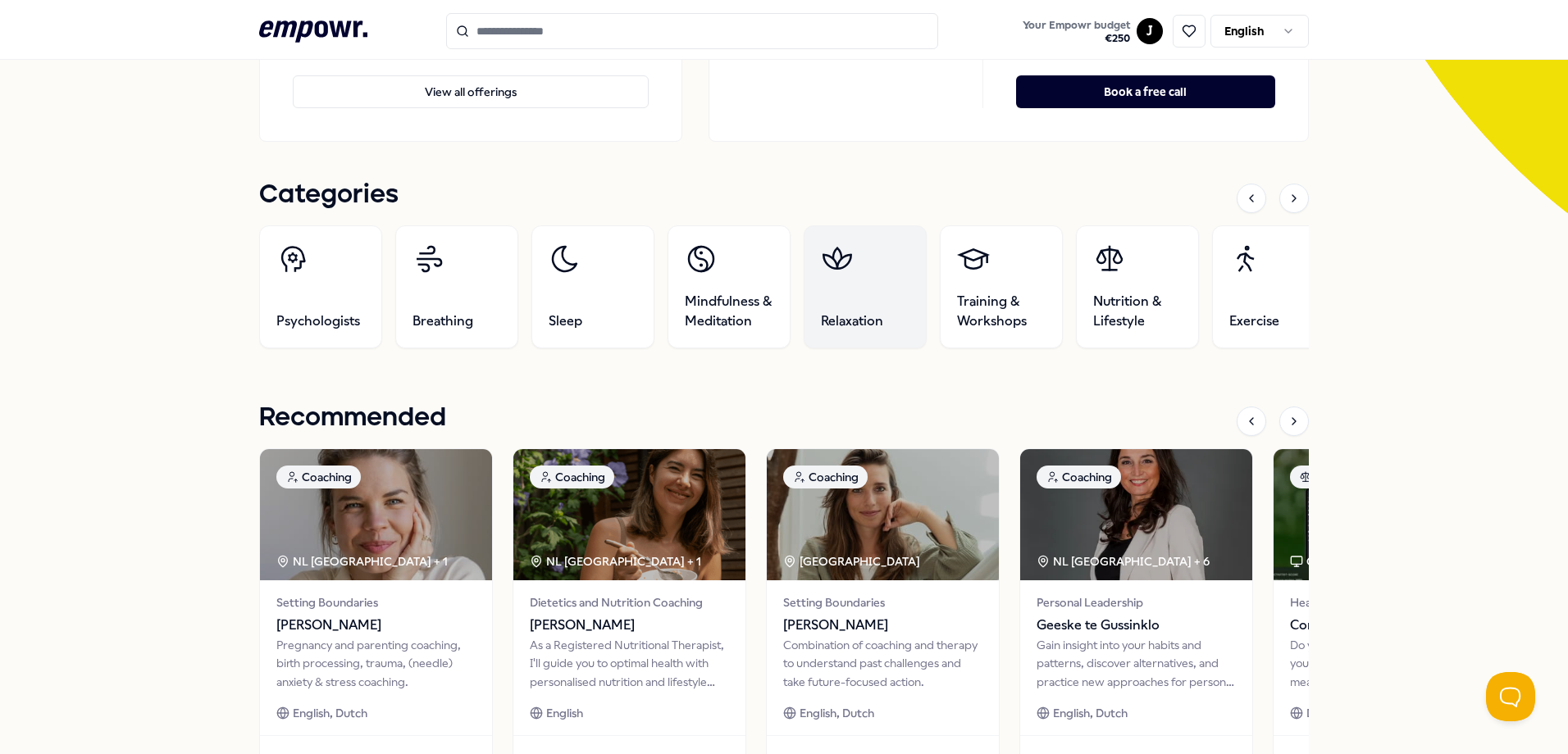 click on "Relaxation" at bounding box center [852, 321] 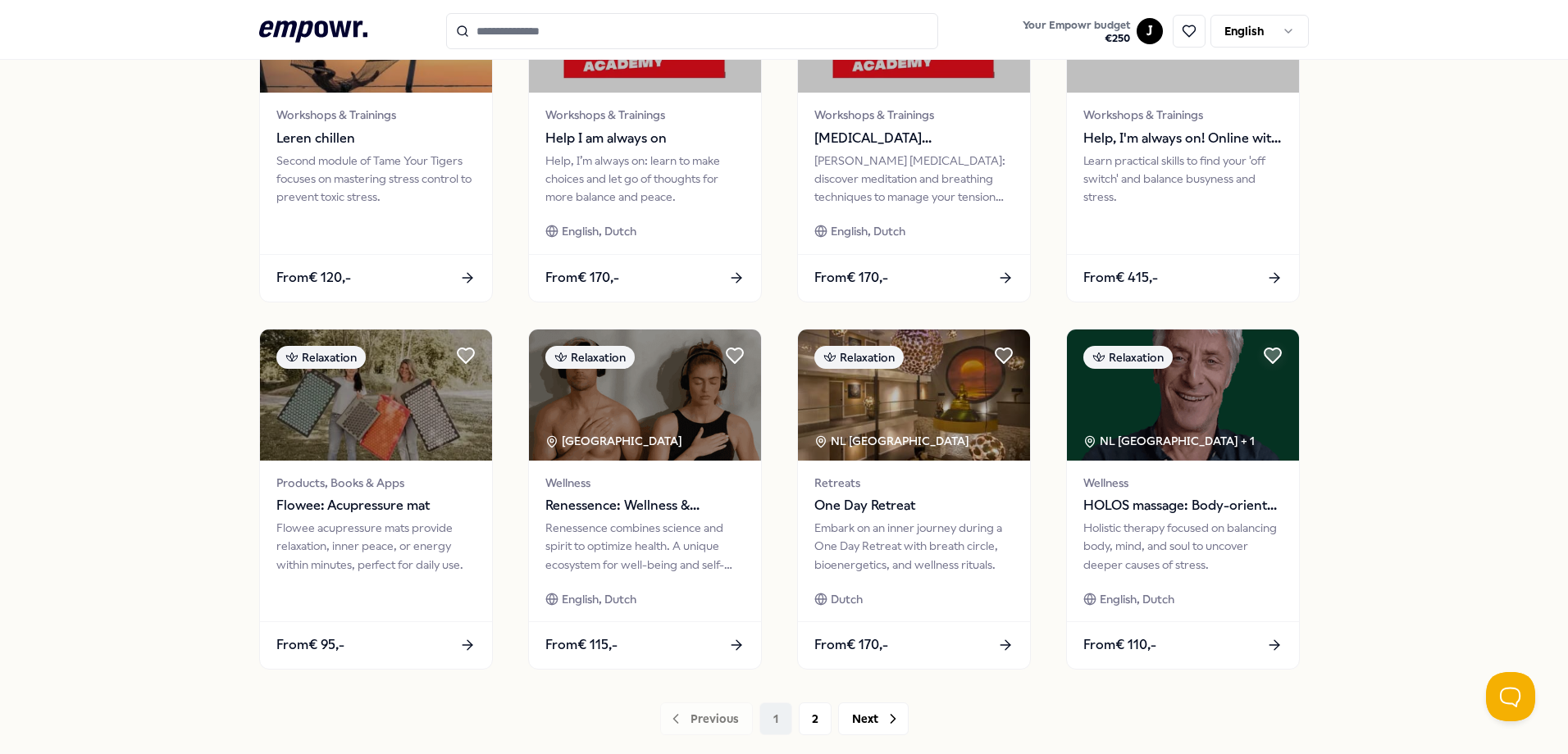 scroll, scrollTop: 679, scrollLeft: 0, axis: vertical 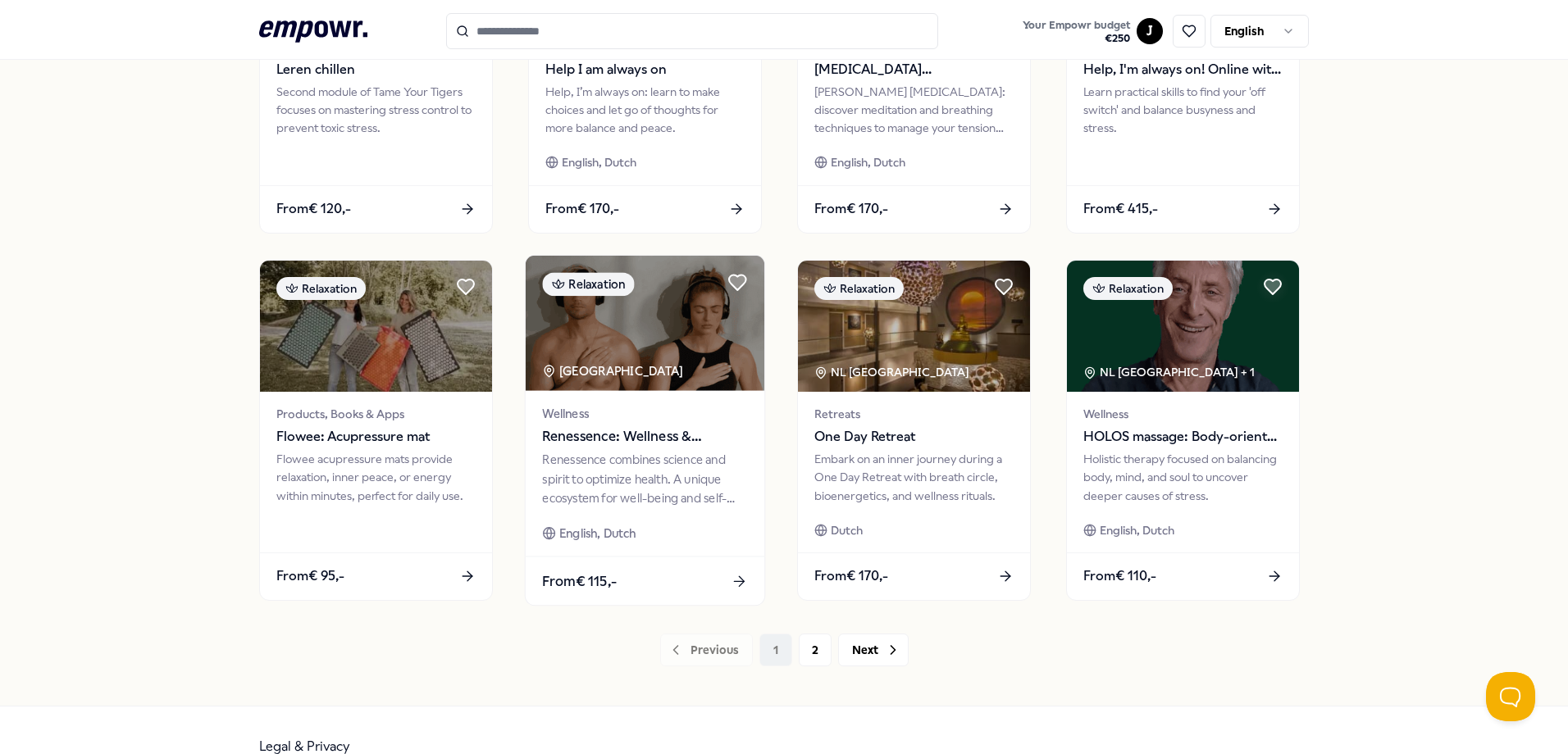 click on "Renessence combines science and spirit to optimize health. A unique ecosystem
for well-being and self-care." at bounding box center (645, 479) 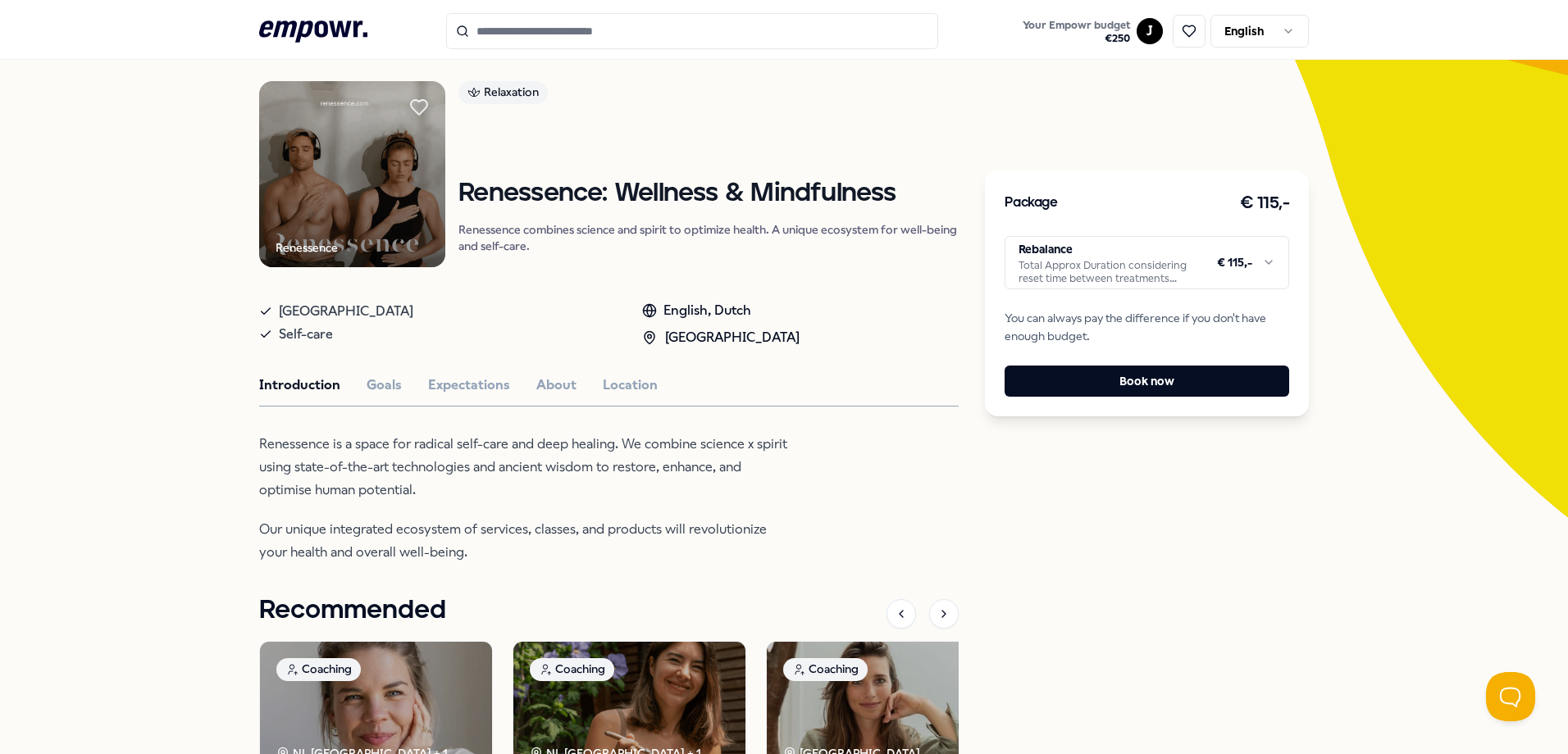 scroll, scrollTop: 188, scrollLeft: 0, axis: vertical 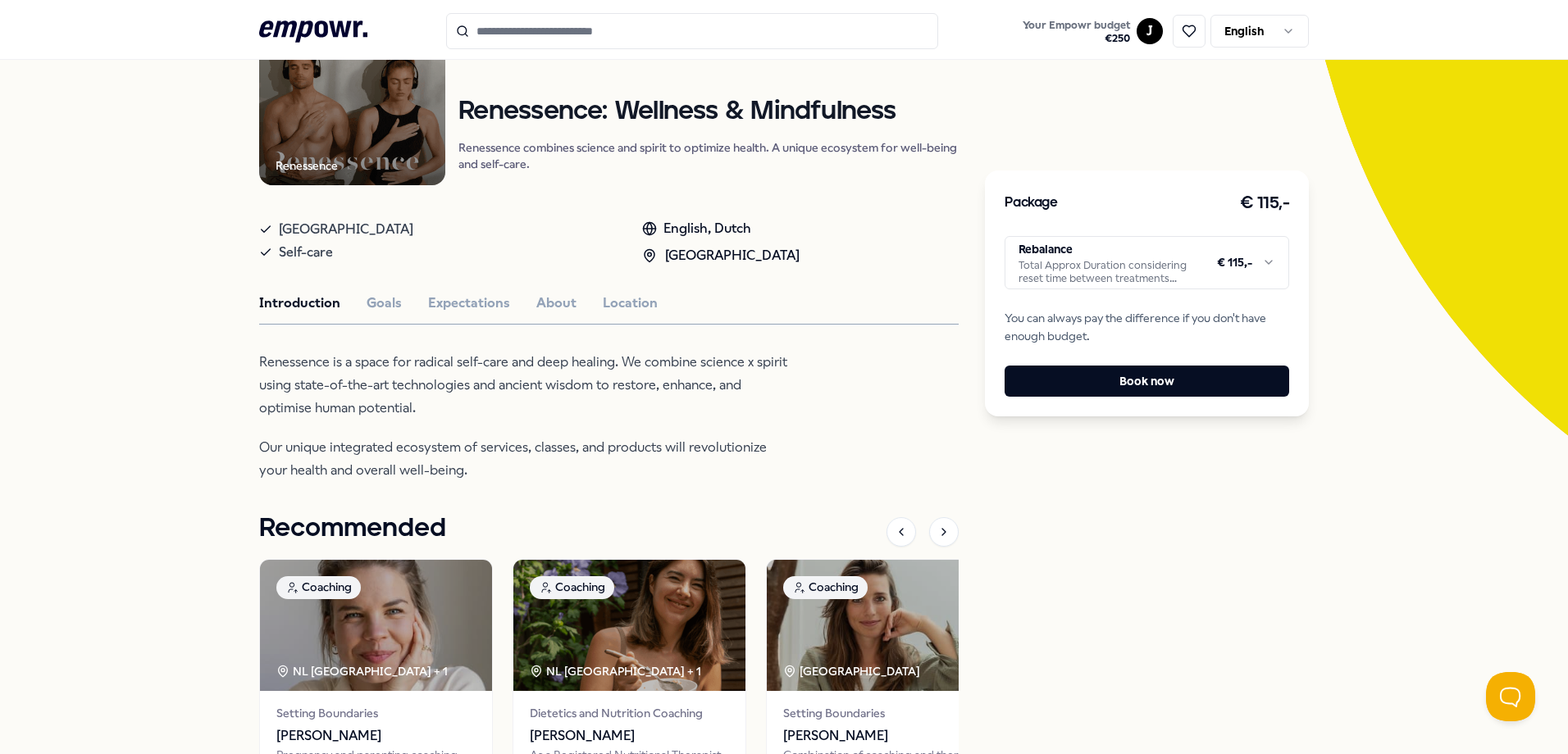 click on "Package € 115,-" at bounding box center [1146, 203] 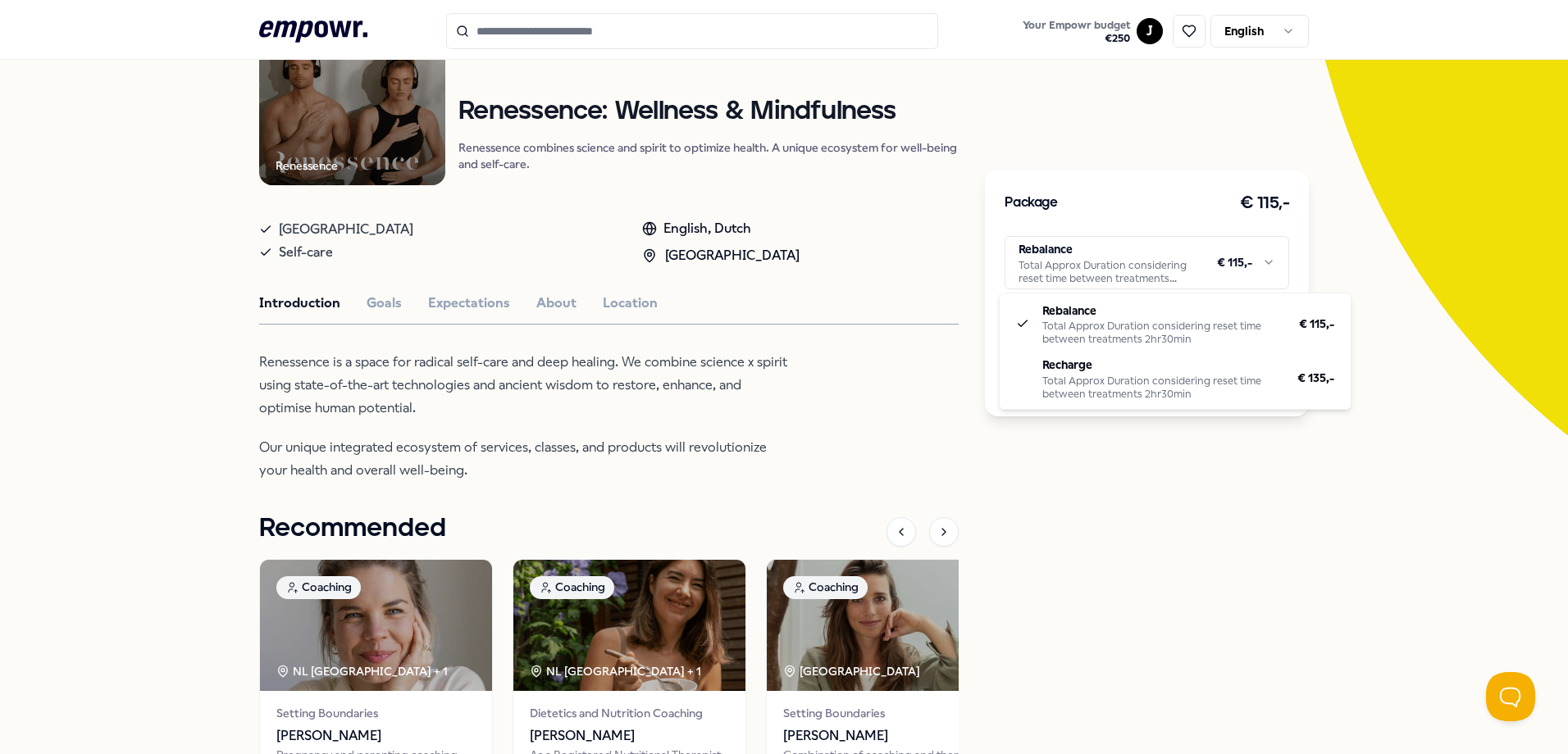 click on ".empowr-logo_svg__cls-1{fill:#03032f} Your Empowr budget € 250 J English All categories   Self-care library Back Renessence Relaxation Renessence: Wellness & Mindfulness Renessence combines science and spirit to optimize health. A unique ecosystem for well-being and self-care. Amsterdam Self-care English, [GEOGRAPHIC_DATA] Region Introduction Goals Expectations About Location Renessence is a space for radical self-care and deep healing. We combine science x spirit using state-of-the-art technologies and ancient wisdom to restore, enhance, and optimise human potential.  Our unique integrated ecosystem of services, classes, and products will revolutionize your health and overall well-being. Recommended Coaching NL [GEOGRAPHIC_DATA]   + 1 Setting Boundaries Eef van Soest Pregnancy and parenting coaching, birth processing, trauma, (needle) anxiety &
stress coaching. English, Dutch From  € 135,- Coaching NL [GEOGRAPHIC_DATA]   + 1 Dietetics and Nutrition Coaching [PERSON_NAME] English From  € 80,- Coaching   From" at bounding box center [784, 377] 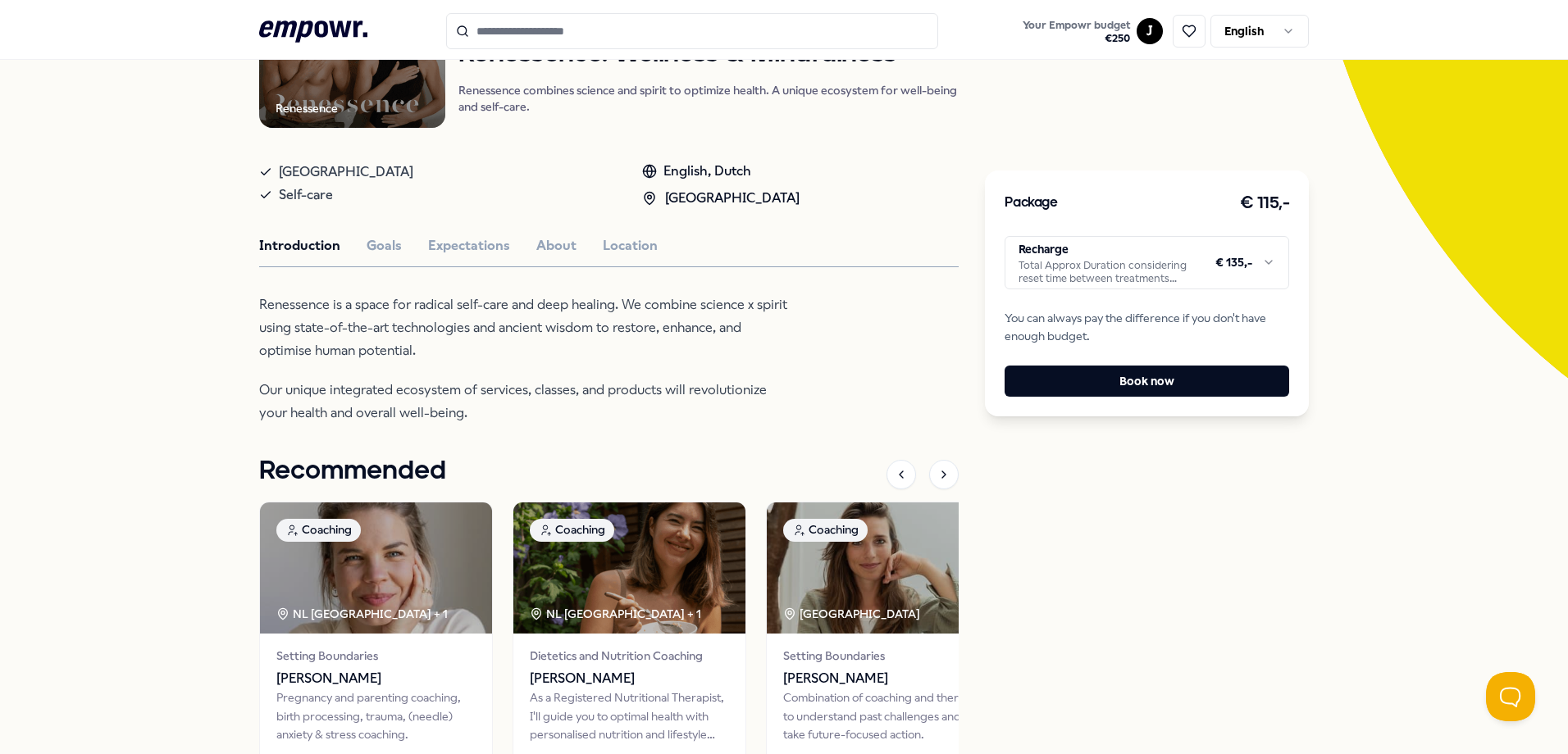 scroll, scrollTop: 246, scrollLeft: 0, axis: vertical 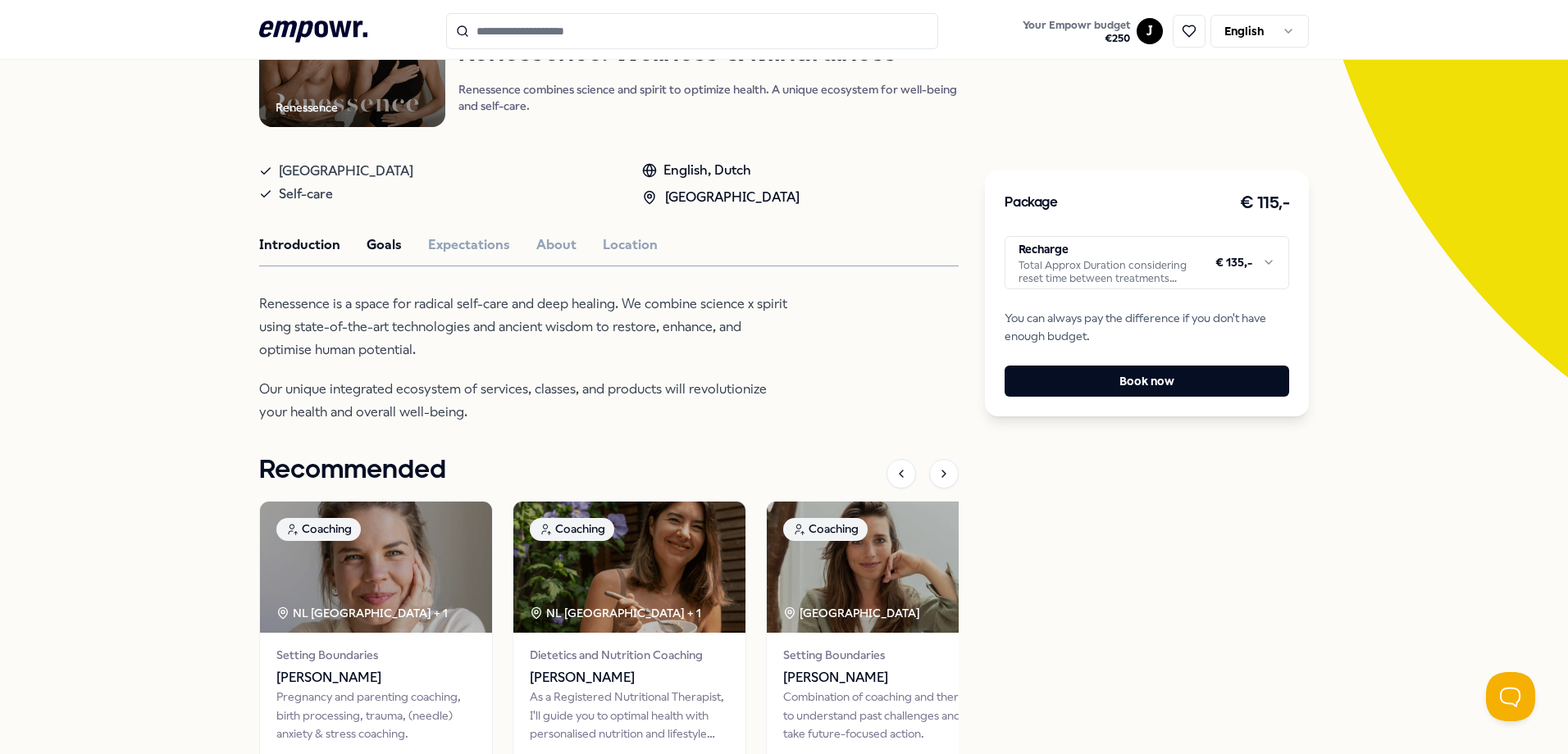 click on "Goals" at bounding box center [384, 245] 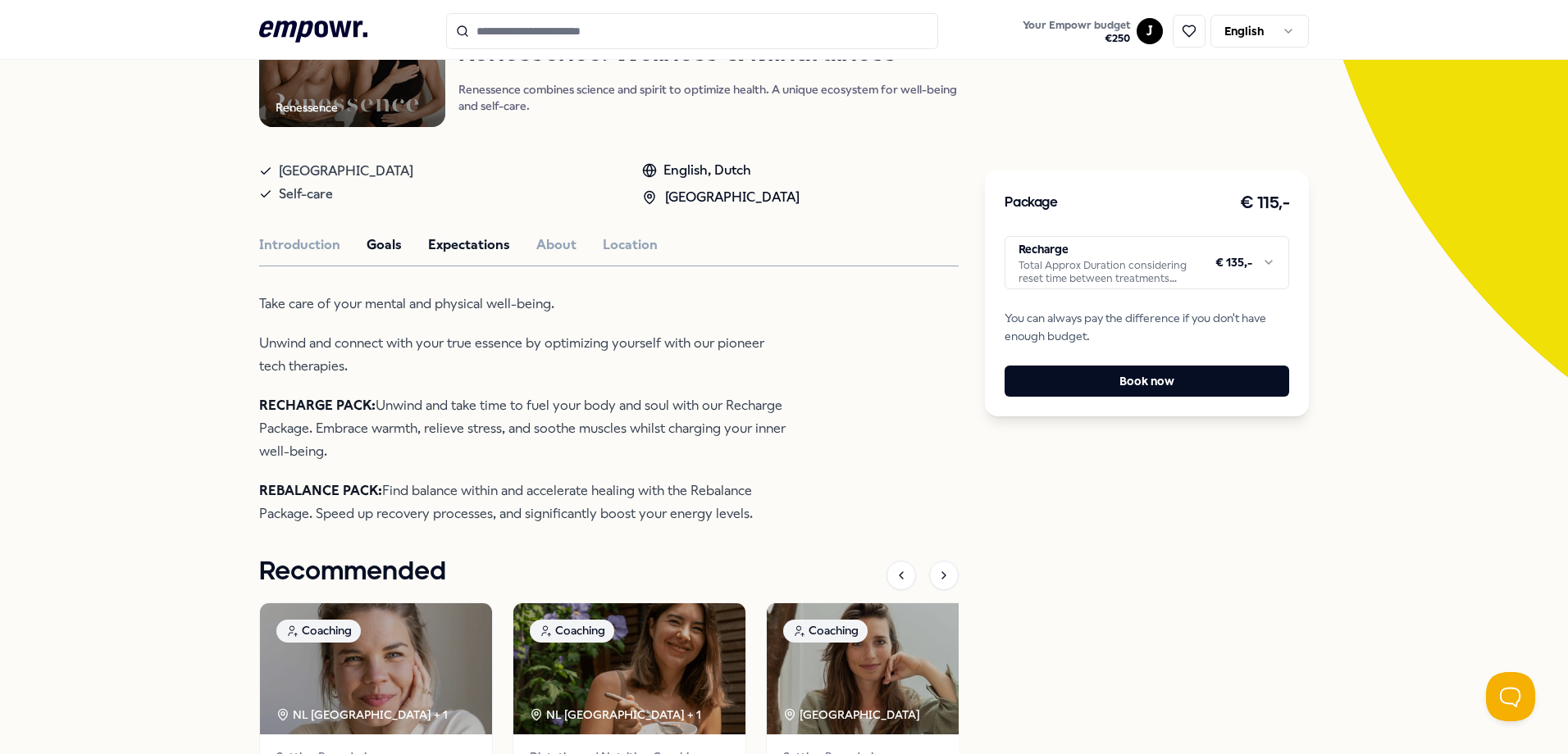 click on "Expectations" at bounding box center (469, 245) 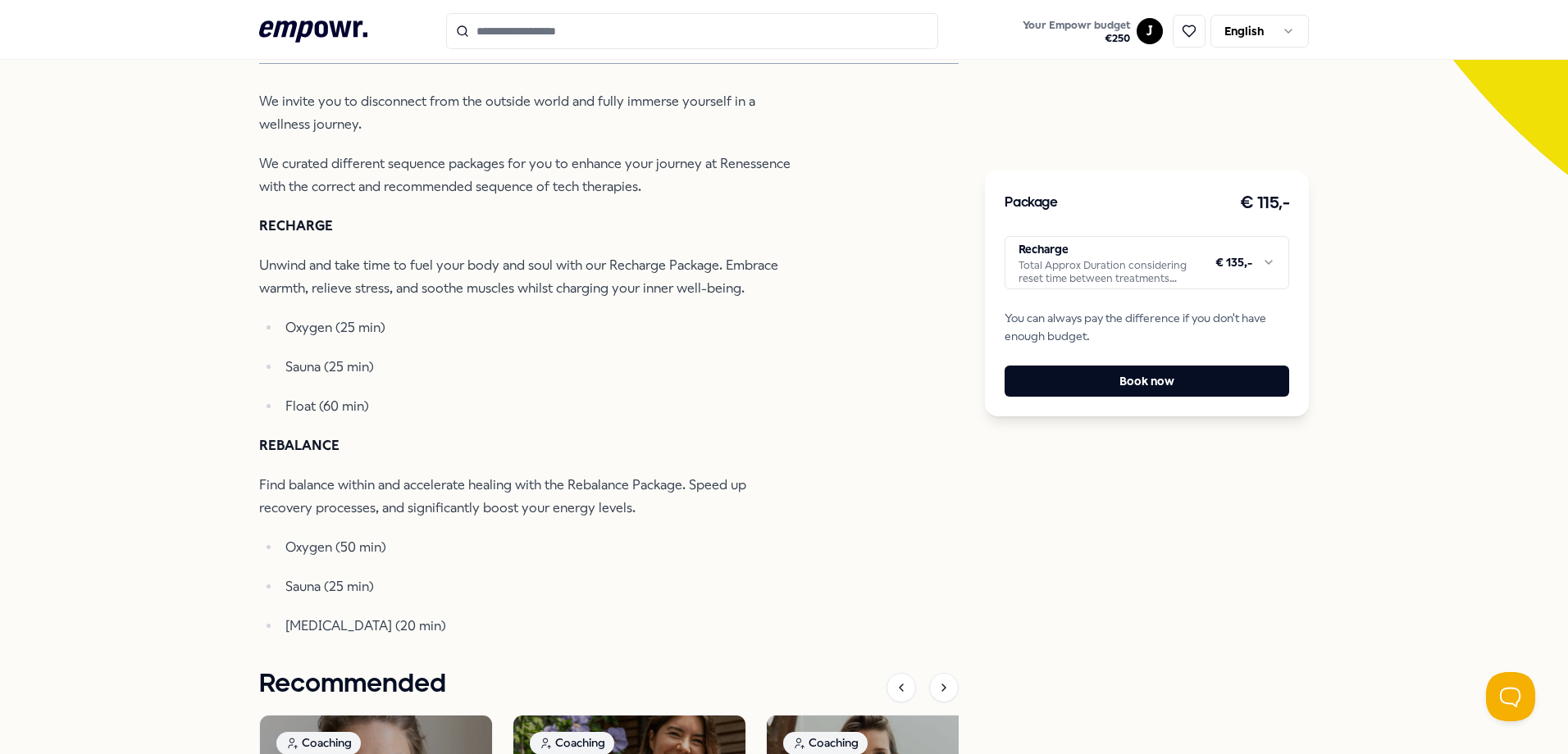 scroll, scrollTop: 492, scrollLeft: 0, axis: vertical 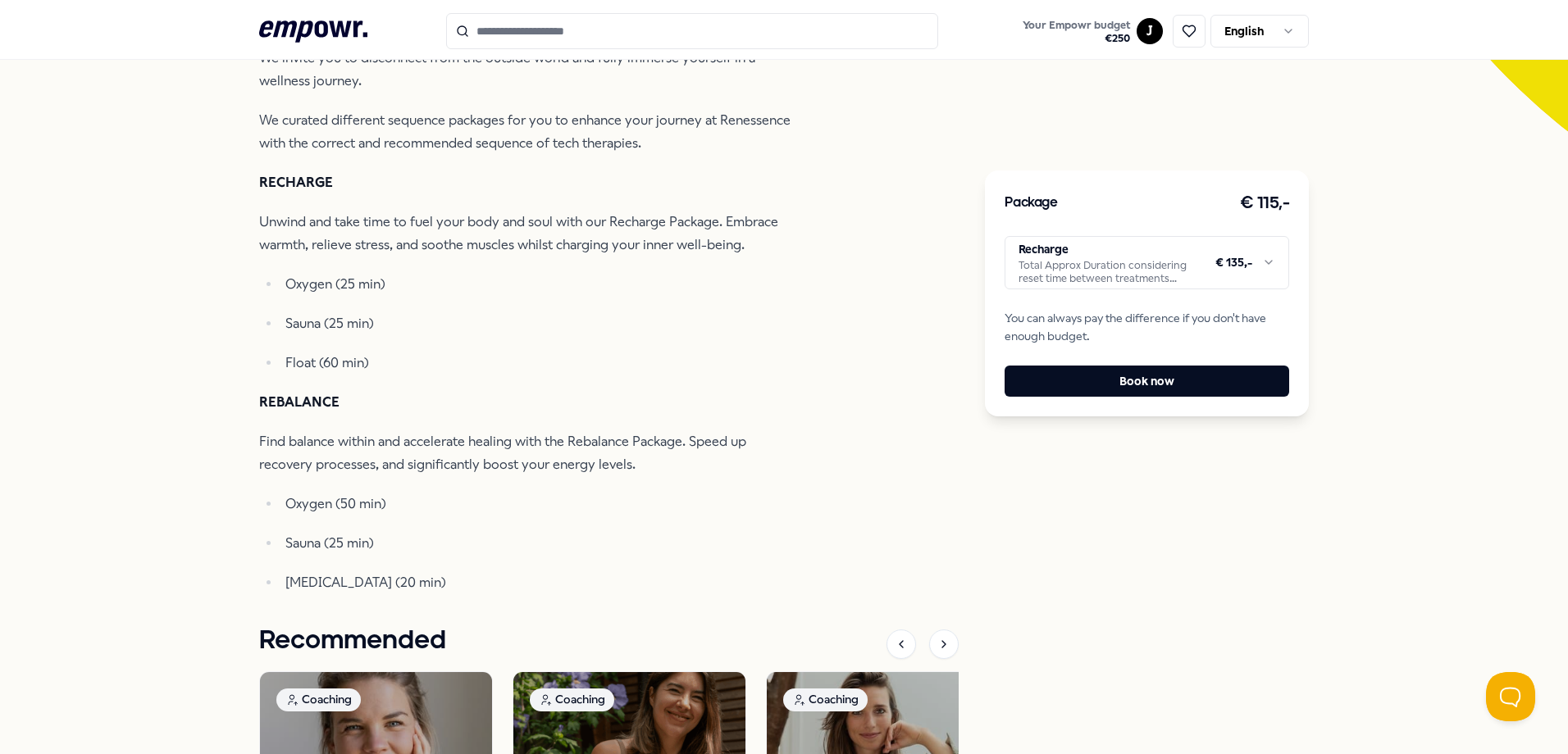 click on ".empowr-logo_svg__cls-1{fill:#03032f} Your Empowr budget € 250 J English All categories   Self-care library Back Renessence Relaxation Renessence: Wellness & Mindfulness Renessence combines science and spirit to optimize health. A unique ecosystem for well-being and self-care. [GEOGRAPHIC_DATA] Self-care English, [GEOGRAPHIC_DATA] Introduction Goals Expectations About Location We invite you to disconnect from the outside world and fully immerse yourself in a wellness journey. We curated different sequence packages for you to enhance your journey at Renessence with the correct and recommended sequence of tech therapies. RECHARGE Unwind and take time to fuel your body and soul with our Recharge Package. Embrace warmth, relieve stress, and soothe muscles whilst charging your inner well-being. Oxygen (25 min) Sauna (25 min) Float (60 min) REBALANCE Find balance within and accelerate healing with the Rebalance Package. Speed up recovery processes, and significantly boost your energy levels. Oxygen (50 min) Coaching" at bounding box center [784, 377] 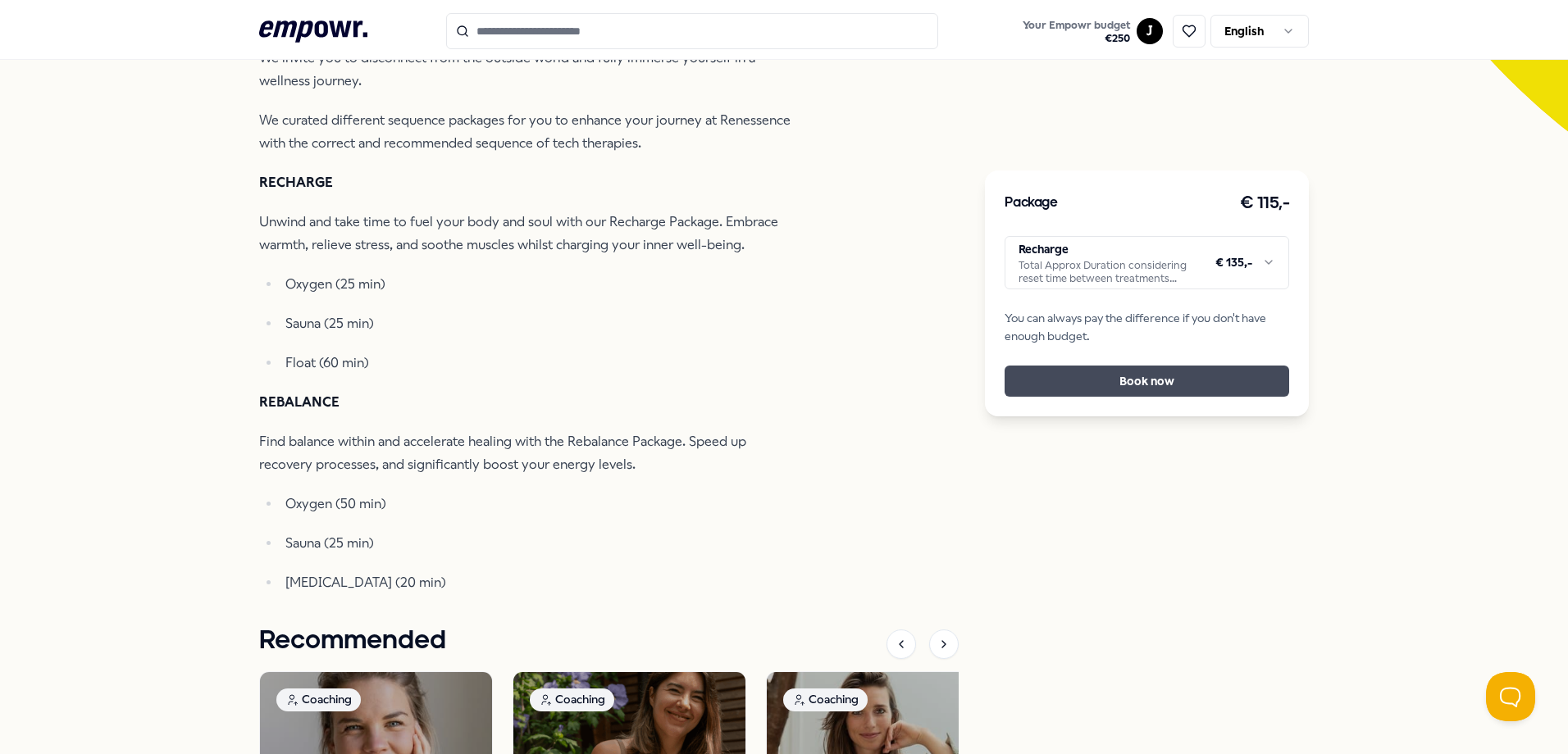 click on "Book now" at bounding box center (1146, 381) 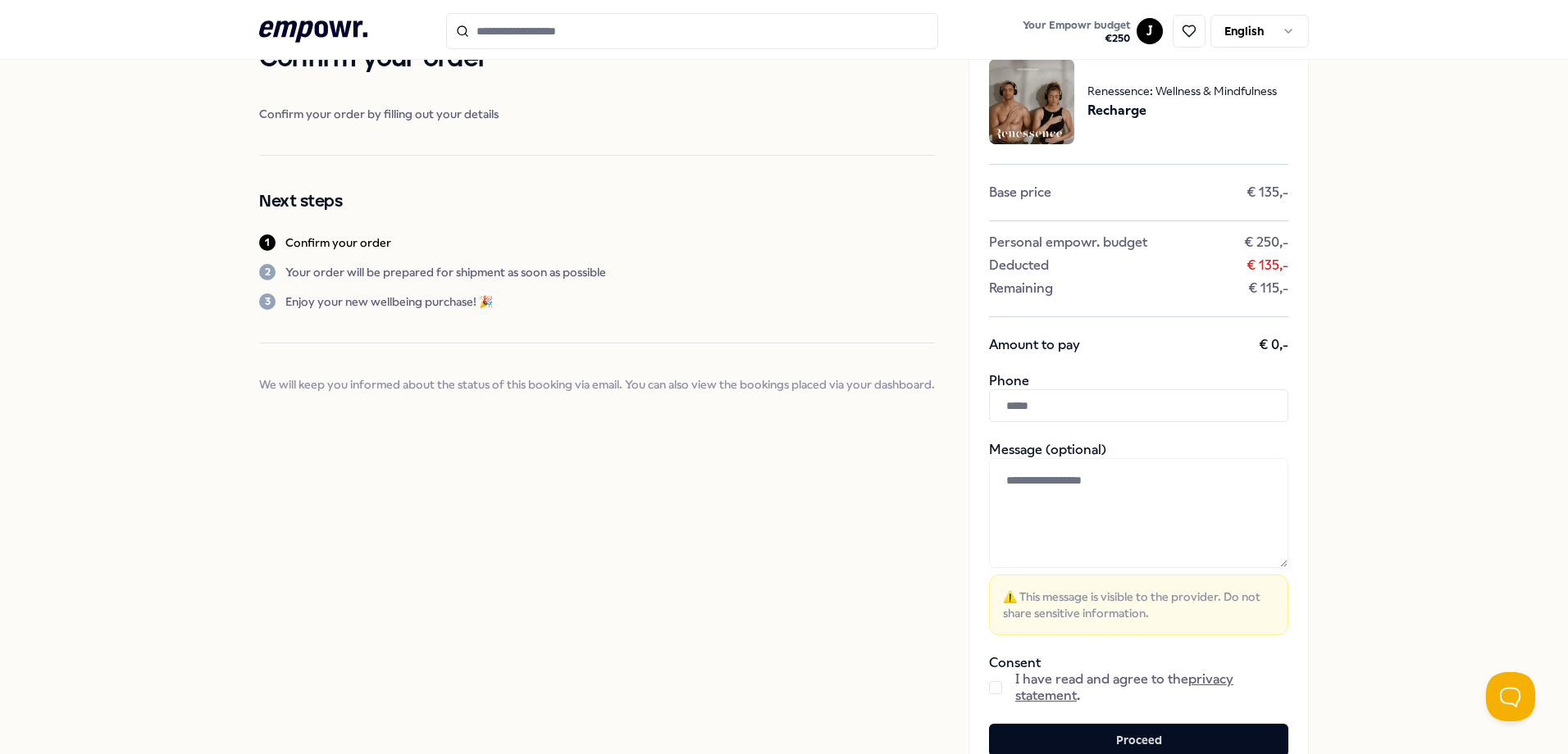 scroll, scrollTop: 164, scrollLeft: 0, axis: vertical 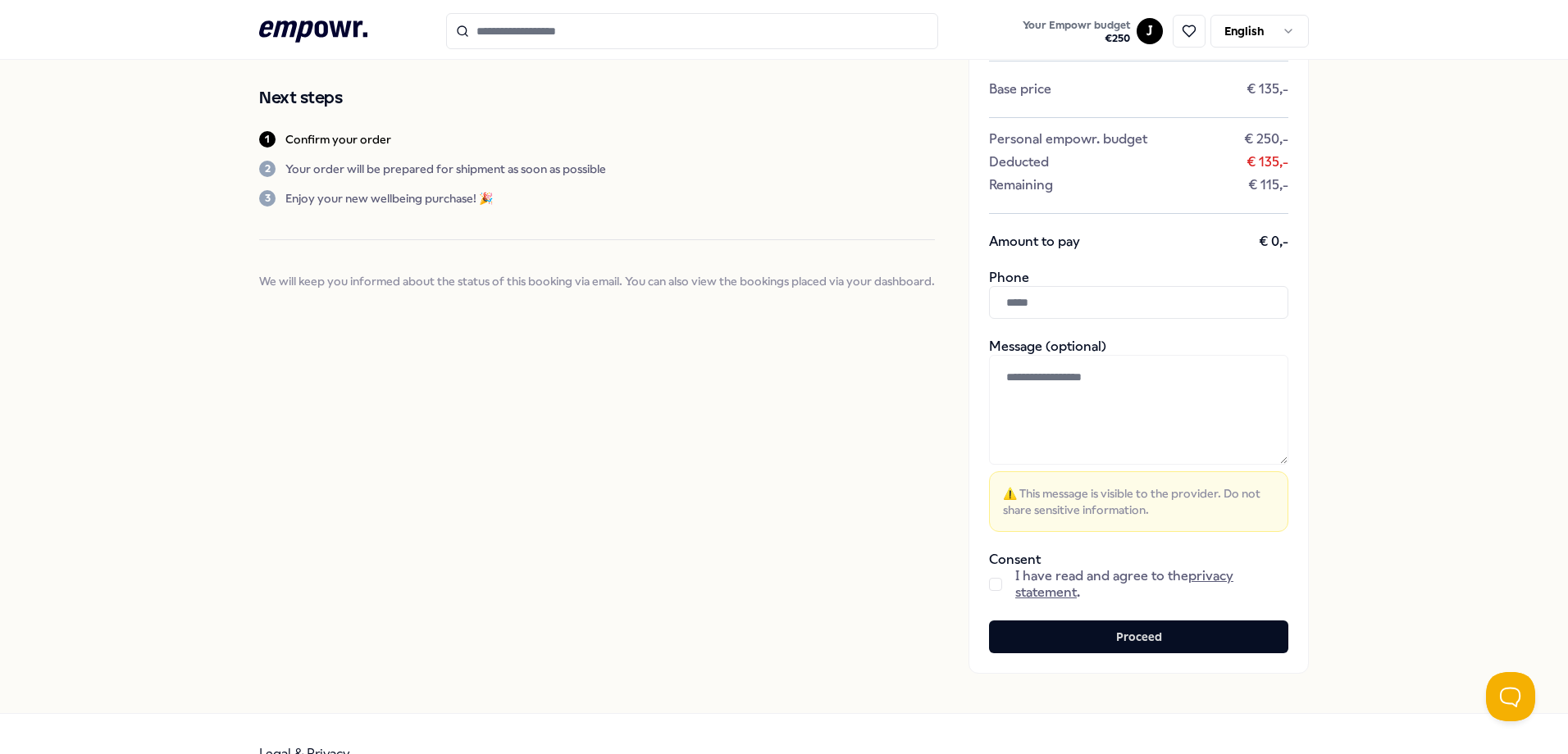 click at bounding box center (1138, 302) 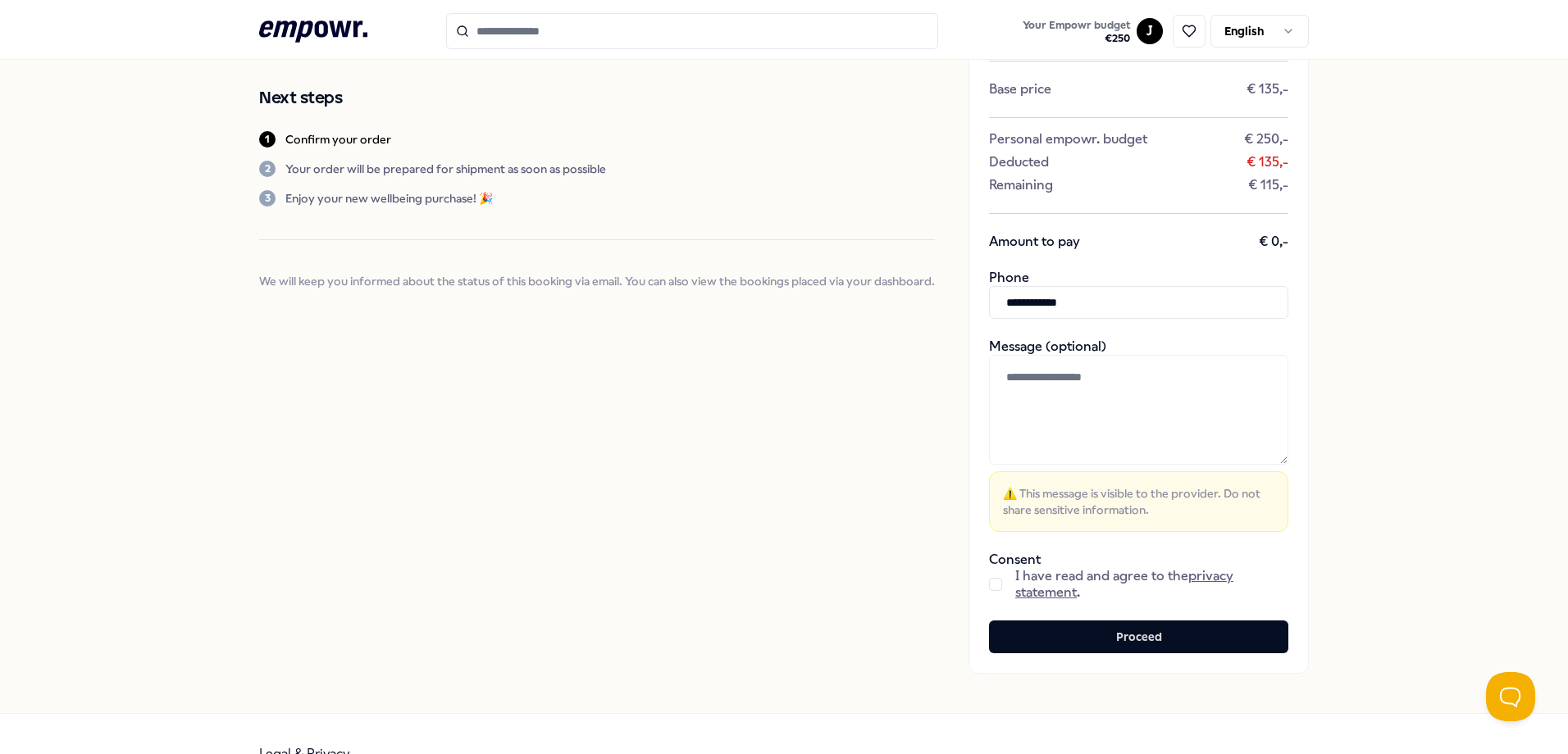 type on "**********" 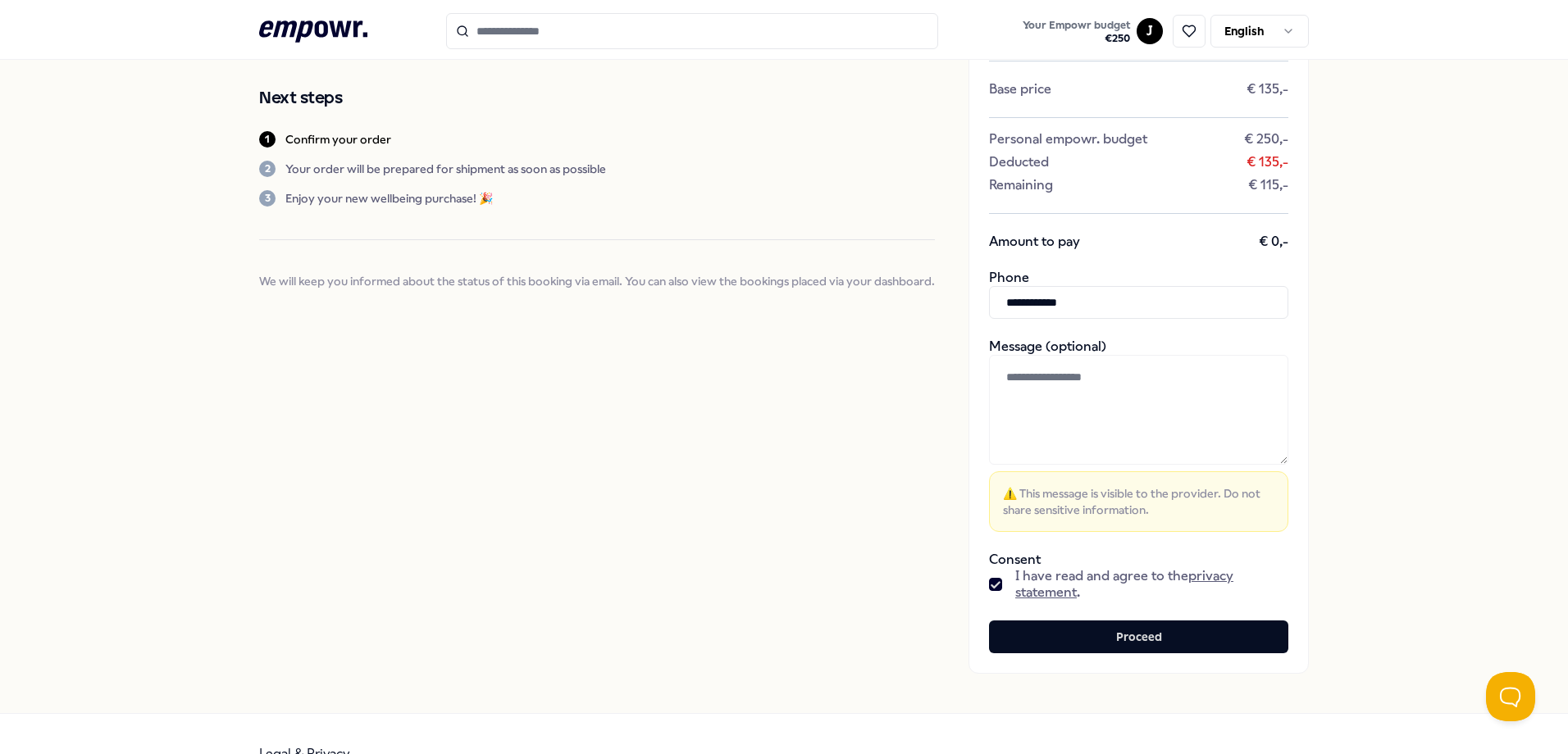 click on "Proceed" at bounding box center [1138, 637] 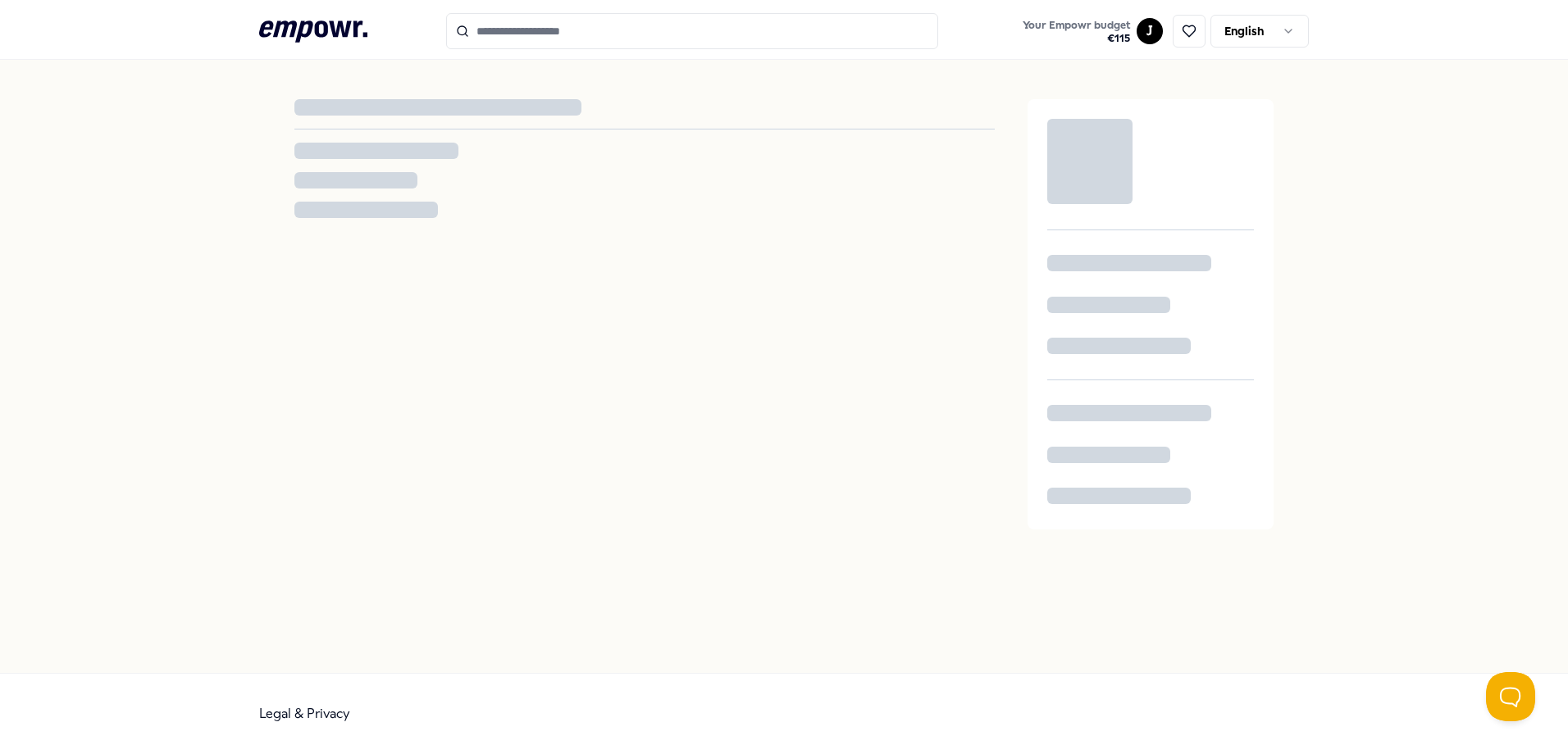 scroll, scrollTop: 0, scrollLeft: 0, axis: both 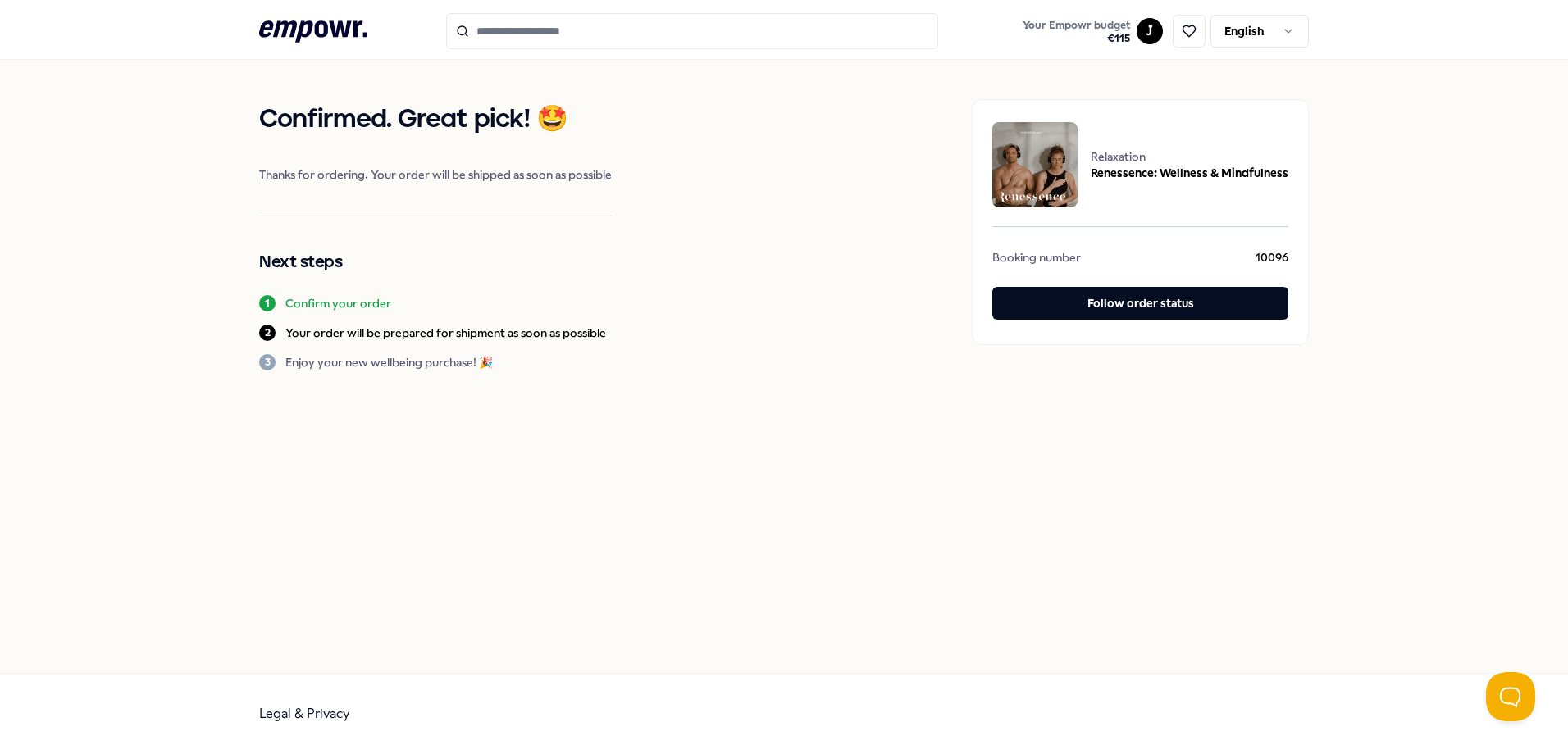 click at bounding box center [692, 31] 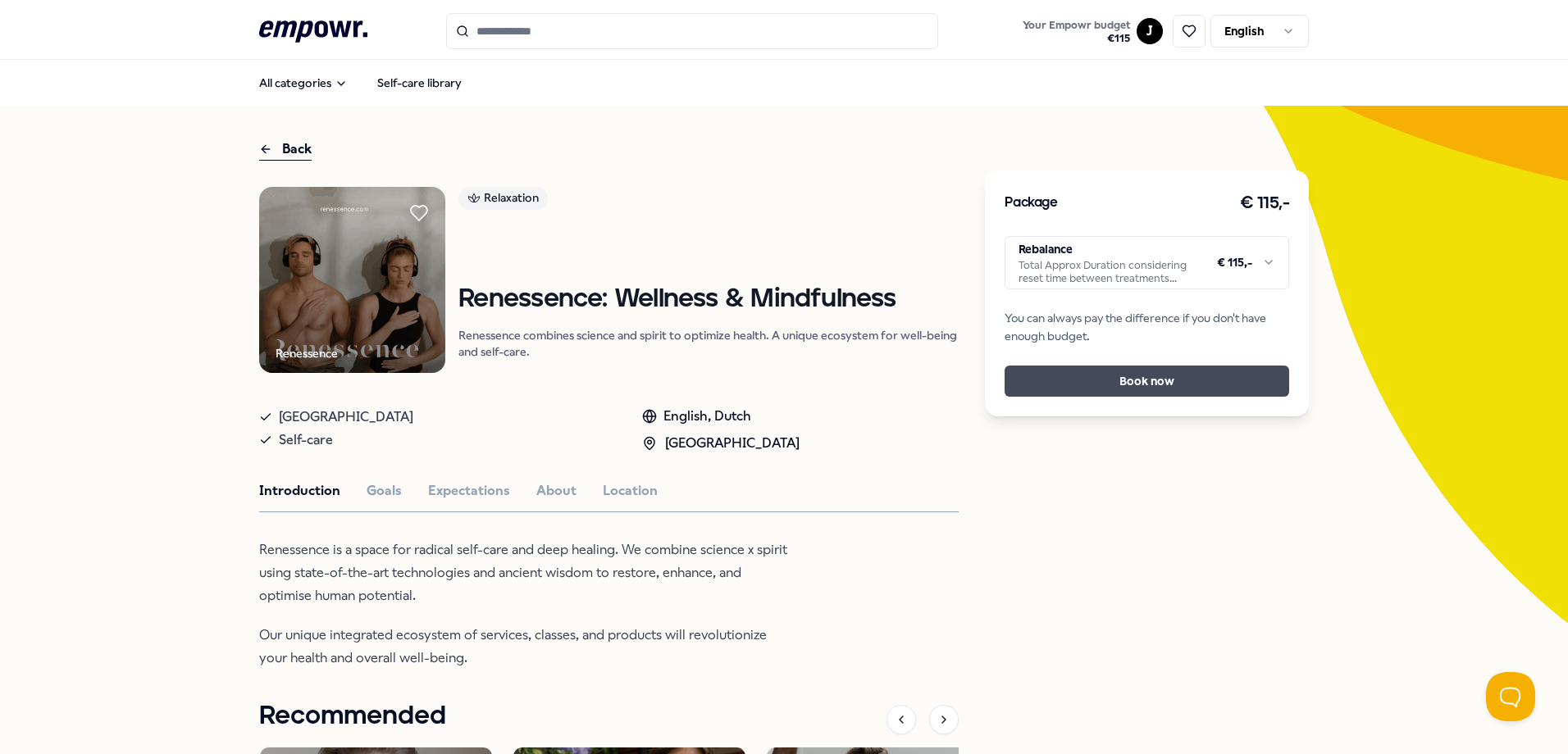 click on "Book now" at bounding box center (1146, 381) 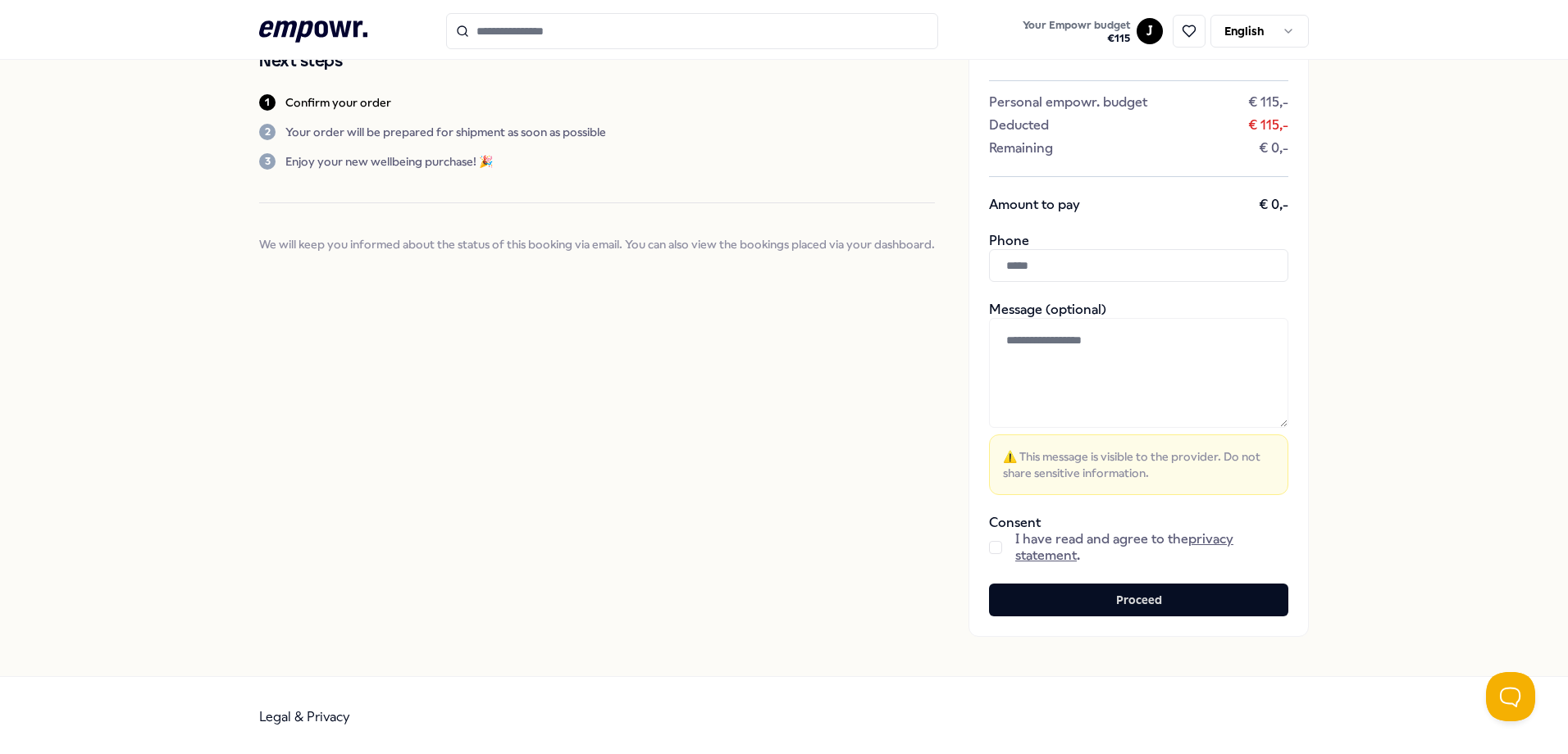 scroll, scrollTop: 204, scrollLeft: 0, axis: vertical 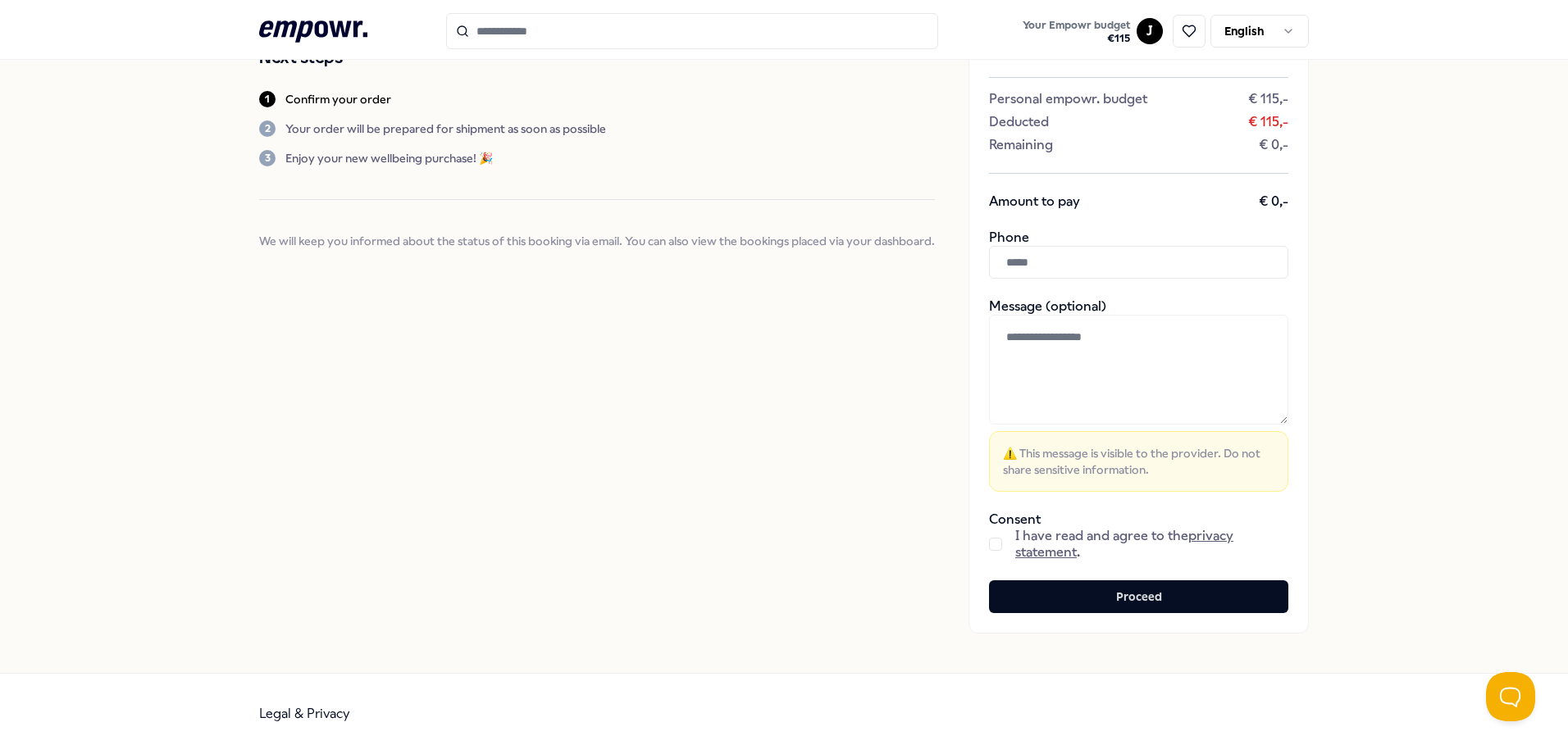 click at bounding box center (1138, 262) 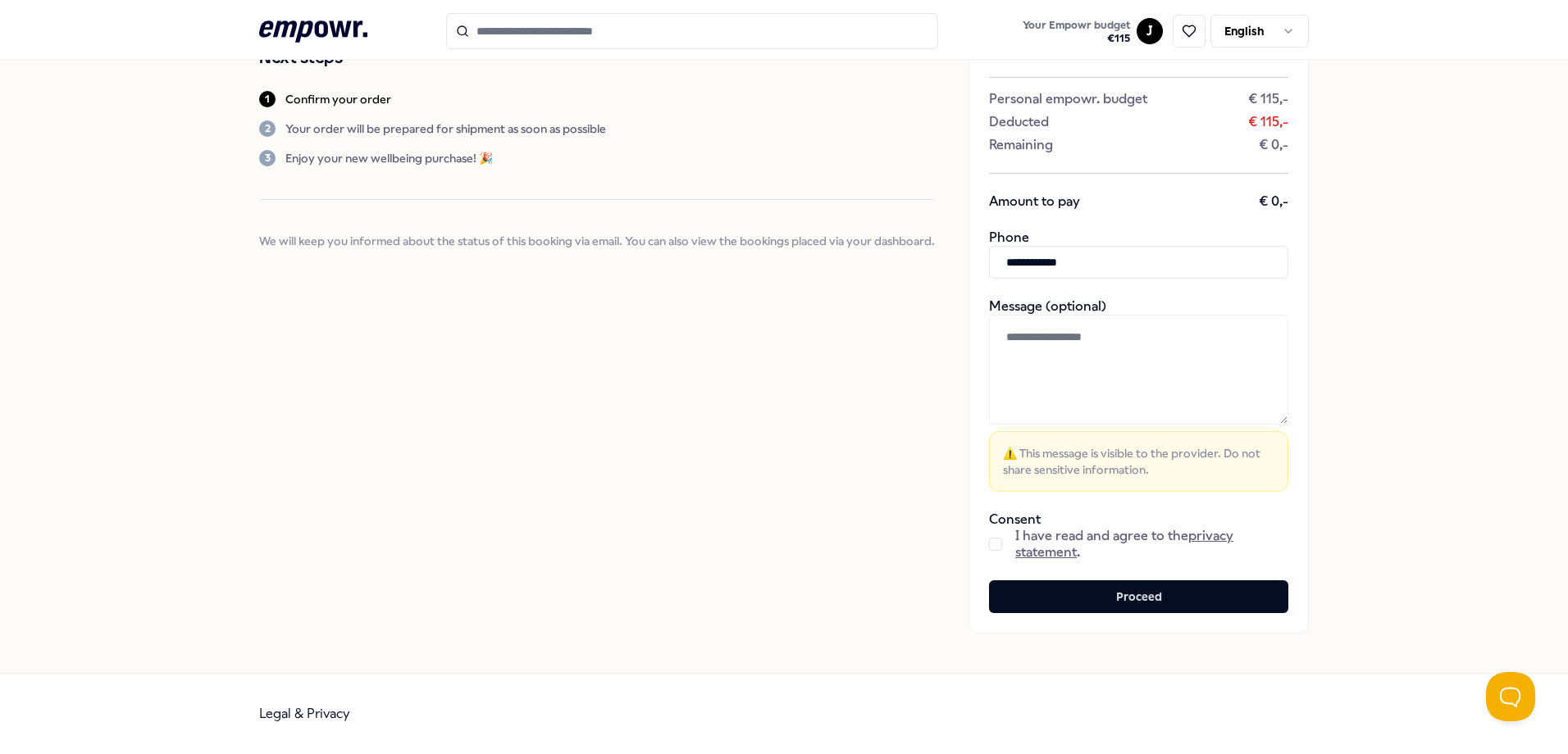 type on "**********" 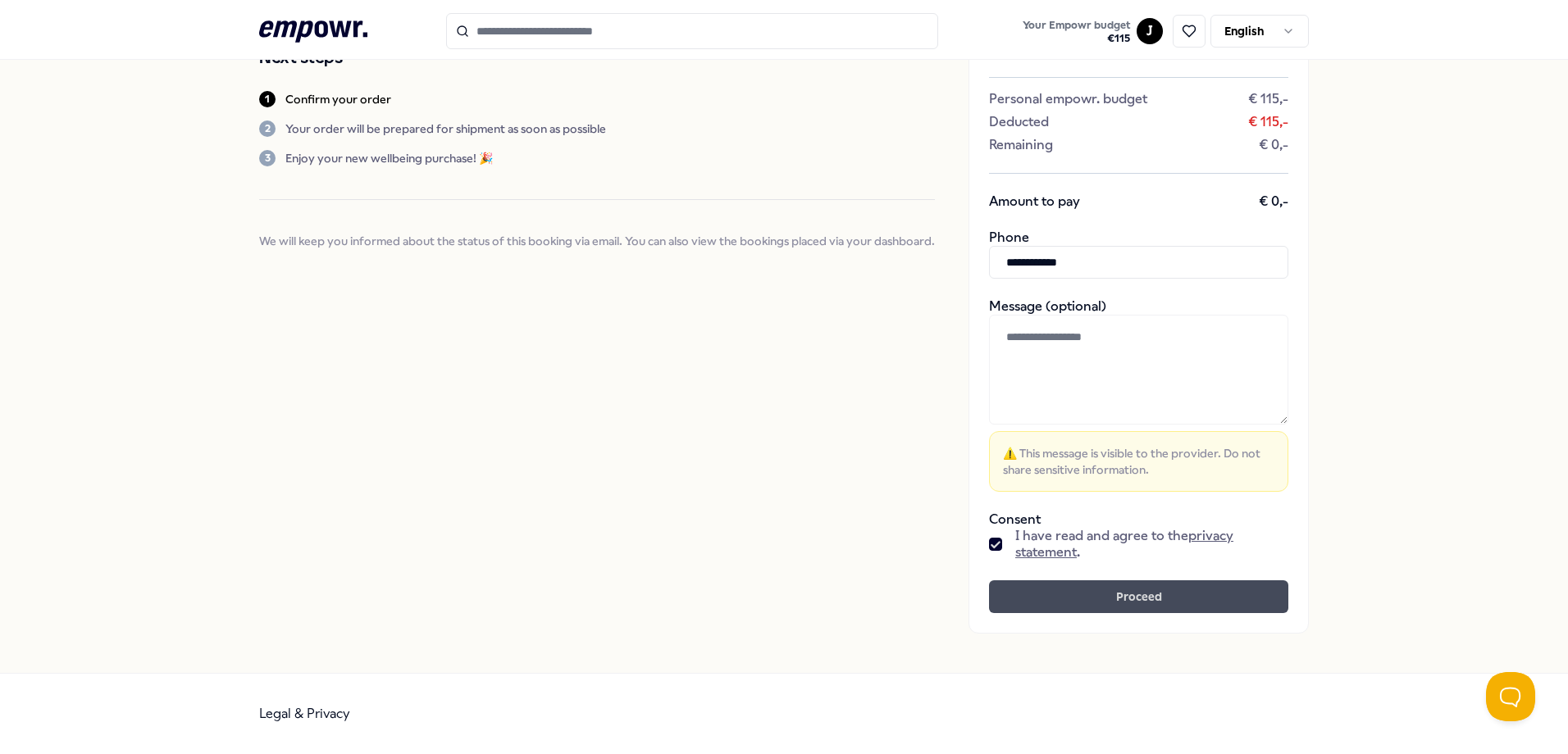 click on "Proceed" at bounding box center [1138, 597] 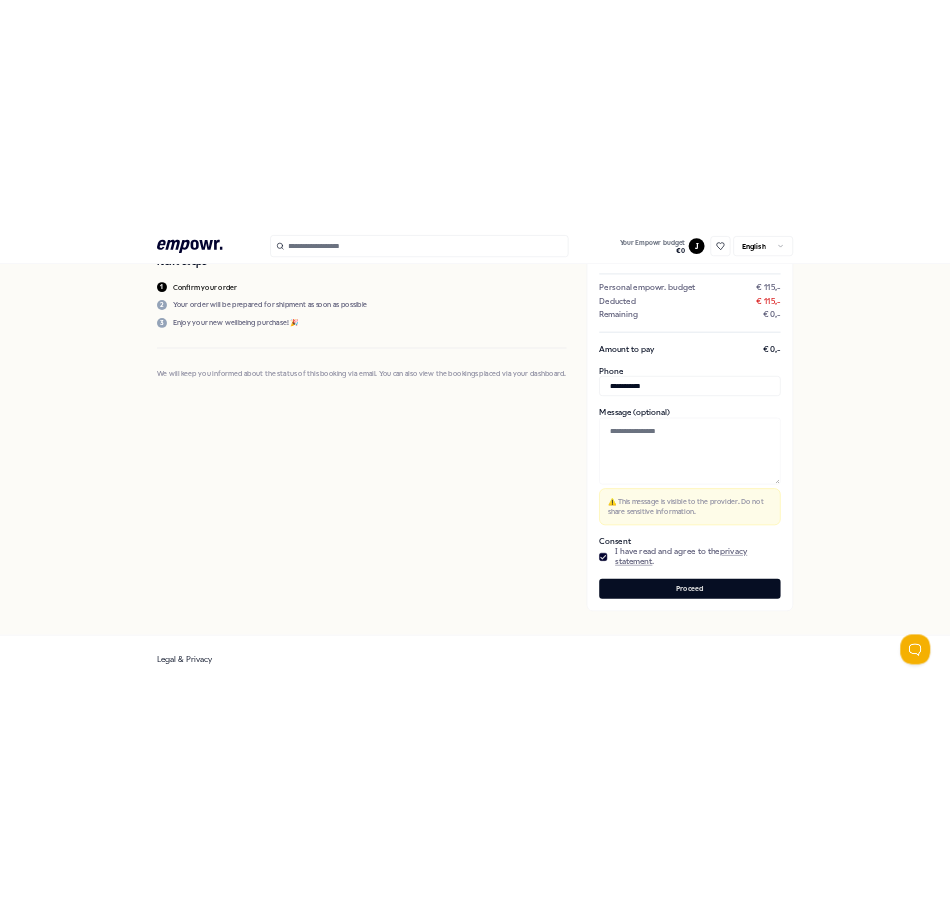 scroll, scrollTop: 0, scrollLeft: 0, axis: both 